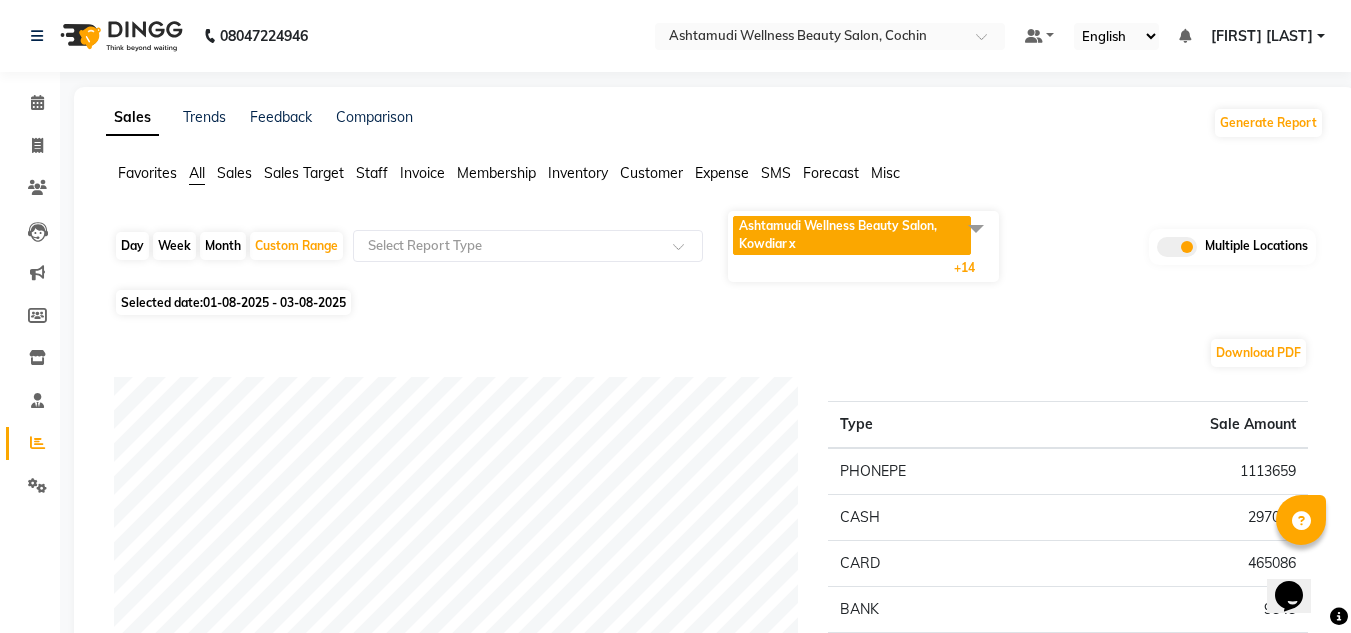 scroll, scrollTop: 1100, scrollLeft: 0, axis: vertical 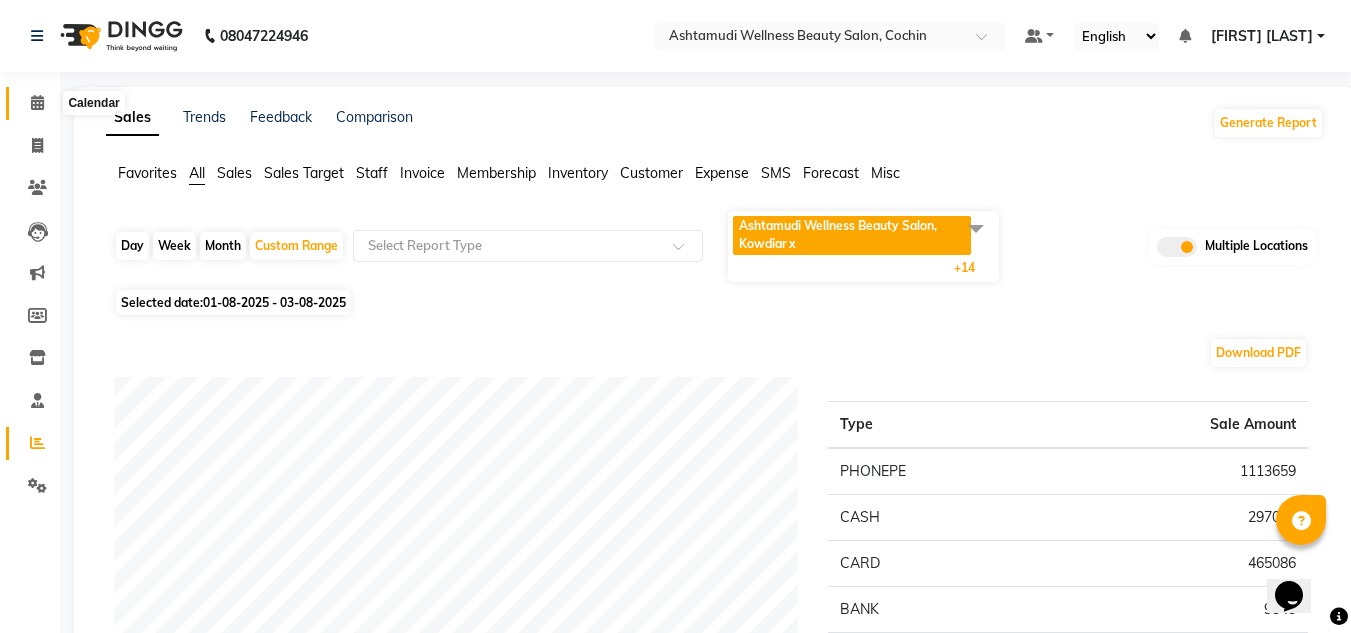 click 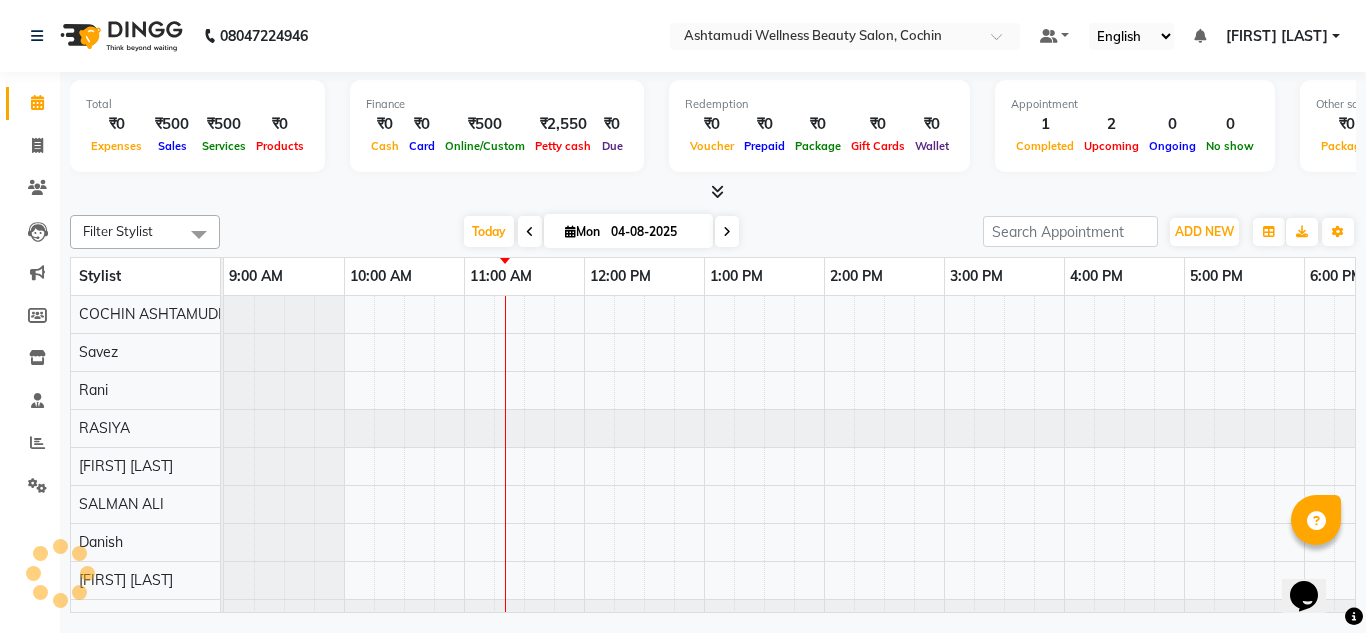 scroll, scrollTop: 0, scrollLeft: 0, axis: both 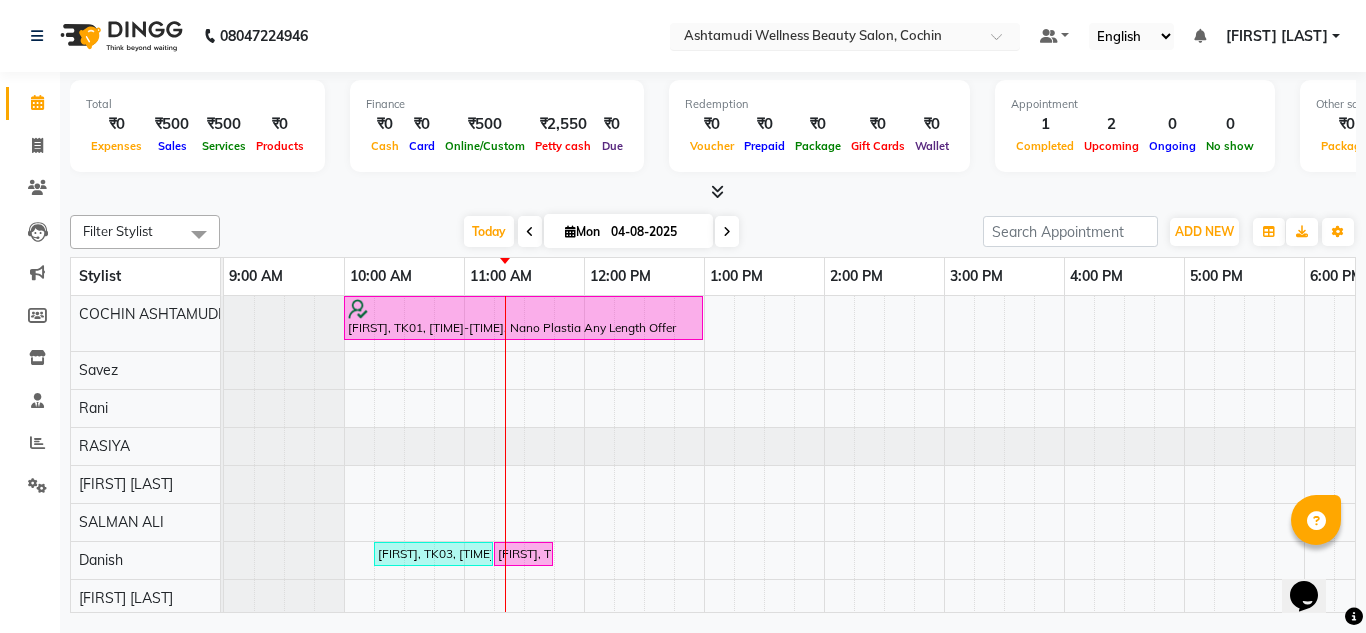 click at bounding box center (825, 38) 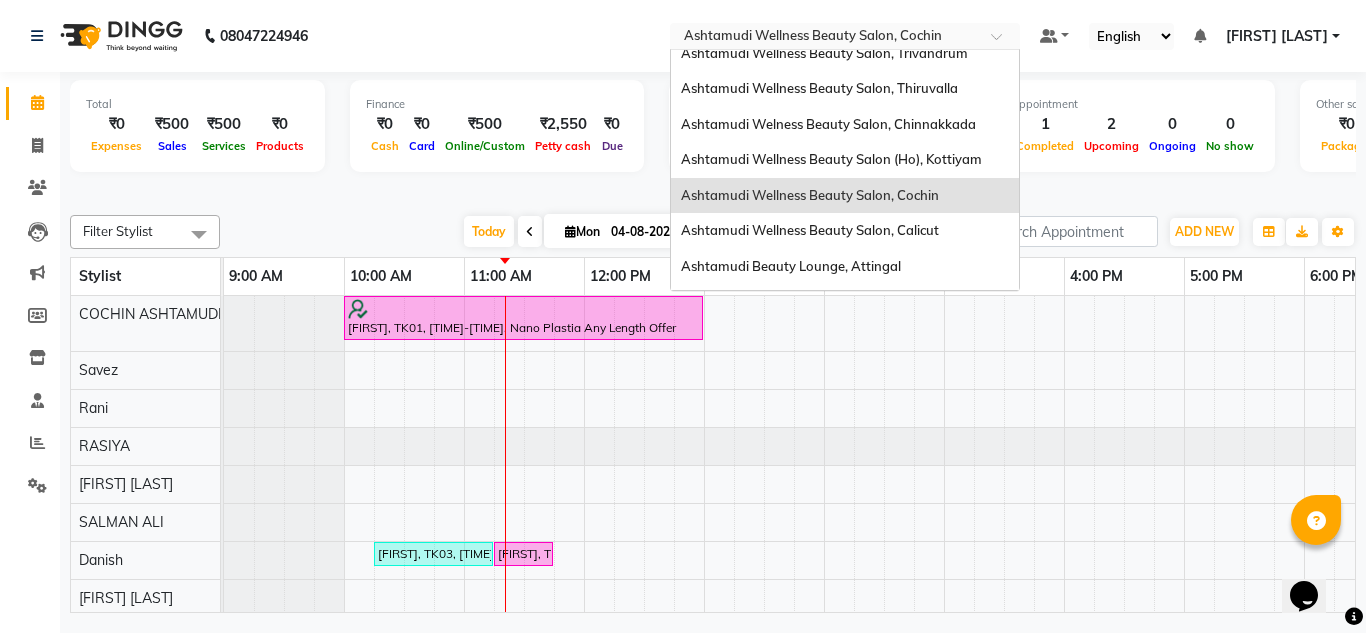 scroll, scrollTop: 0, scrollLeft: 0, axis: both 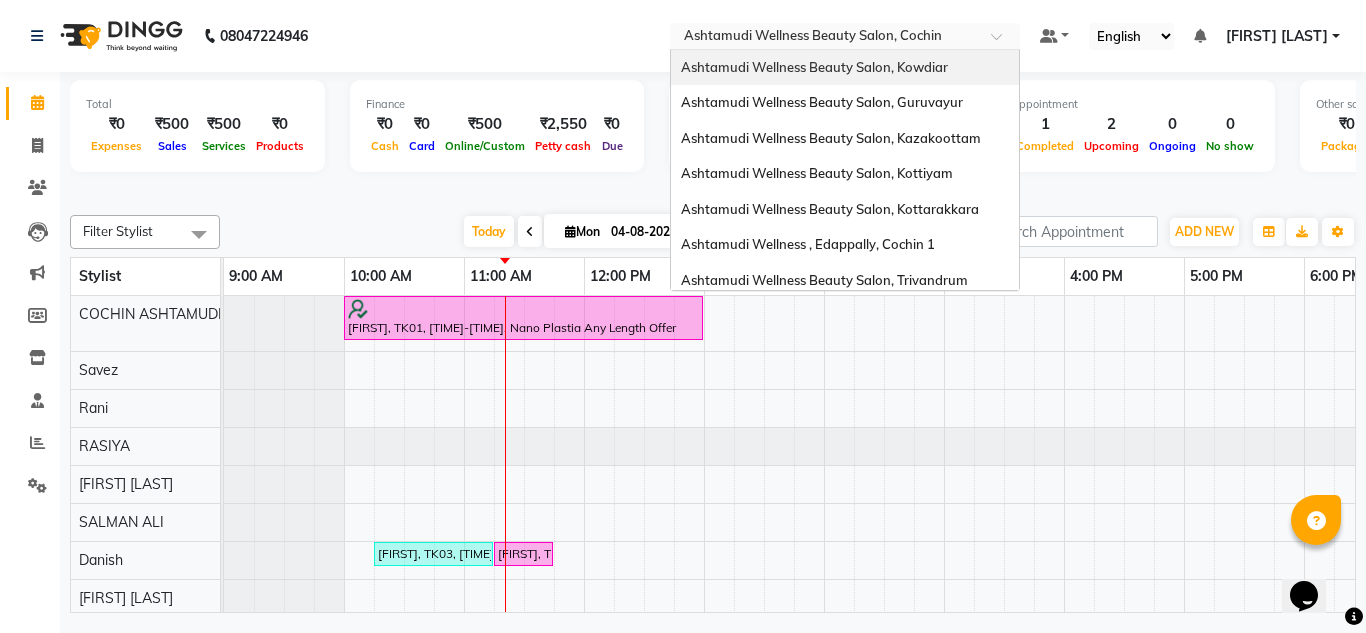 click on "Ashtamudi Wellness Beauty Salon, Kowdiar" at bounding box center (814, 67) 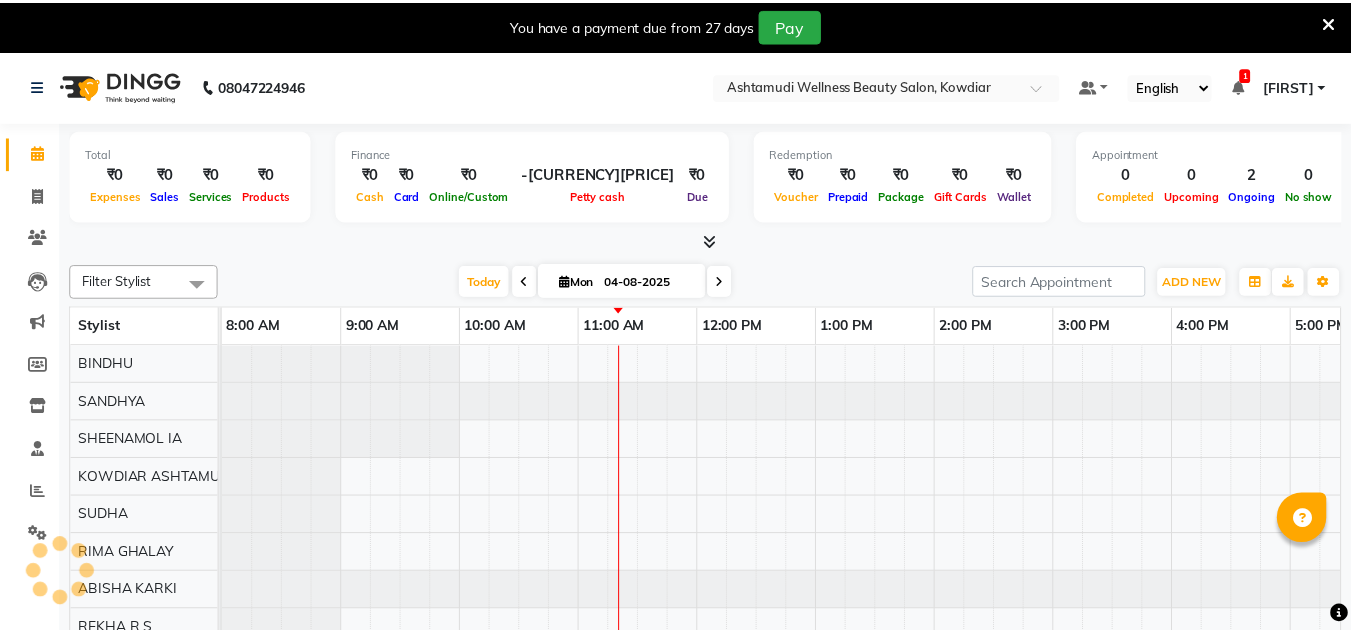 scroll, scrollTop: 0, scrollLeft: 0, axis: both 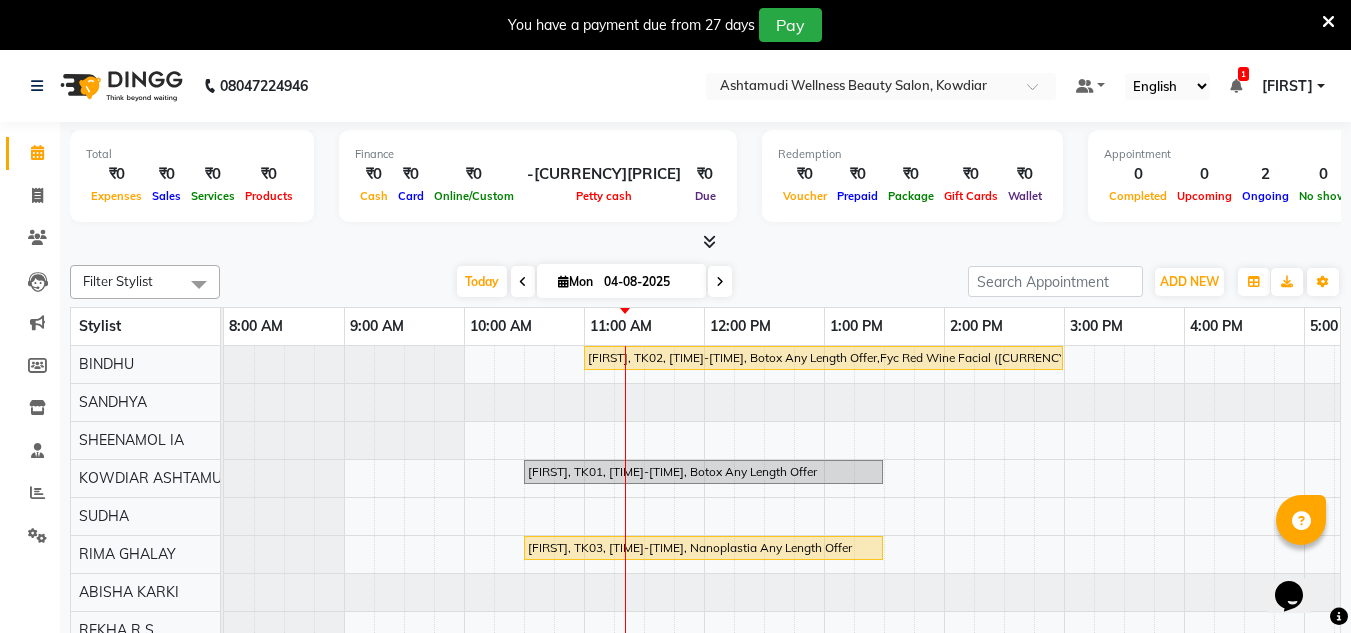 click at bounding box center [1328, 22] 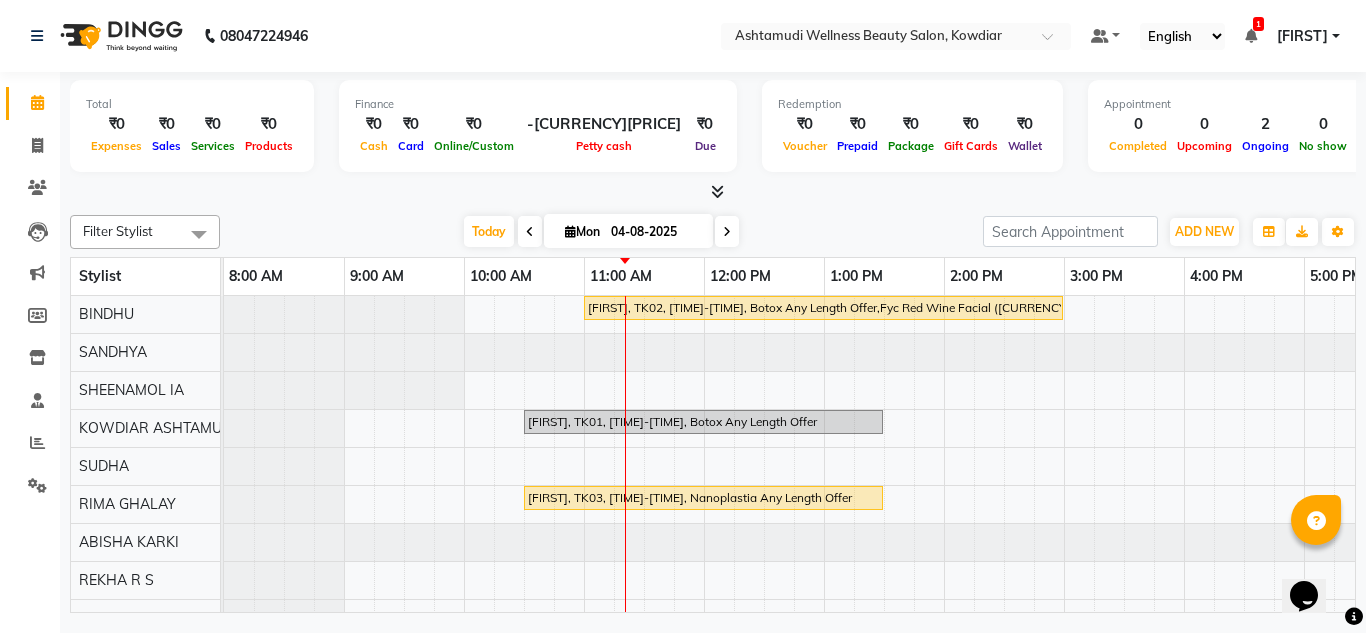 scroll, scrollTop: 78, scrollLeft: 0, axis: vertical 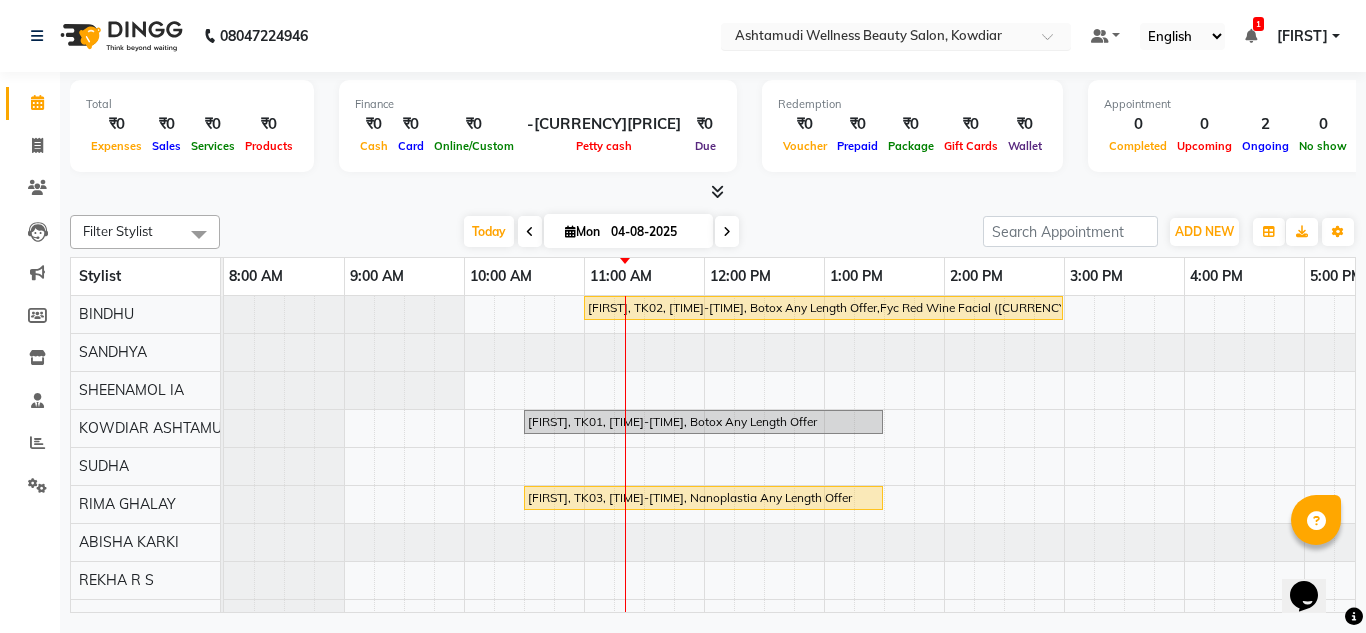click at bounding box center [876, 38] 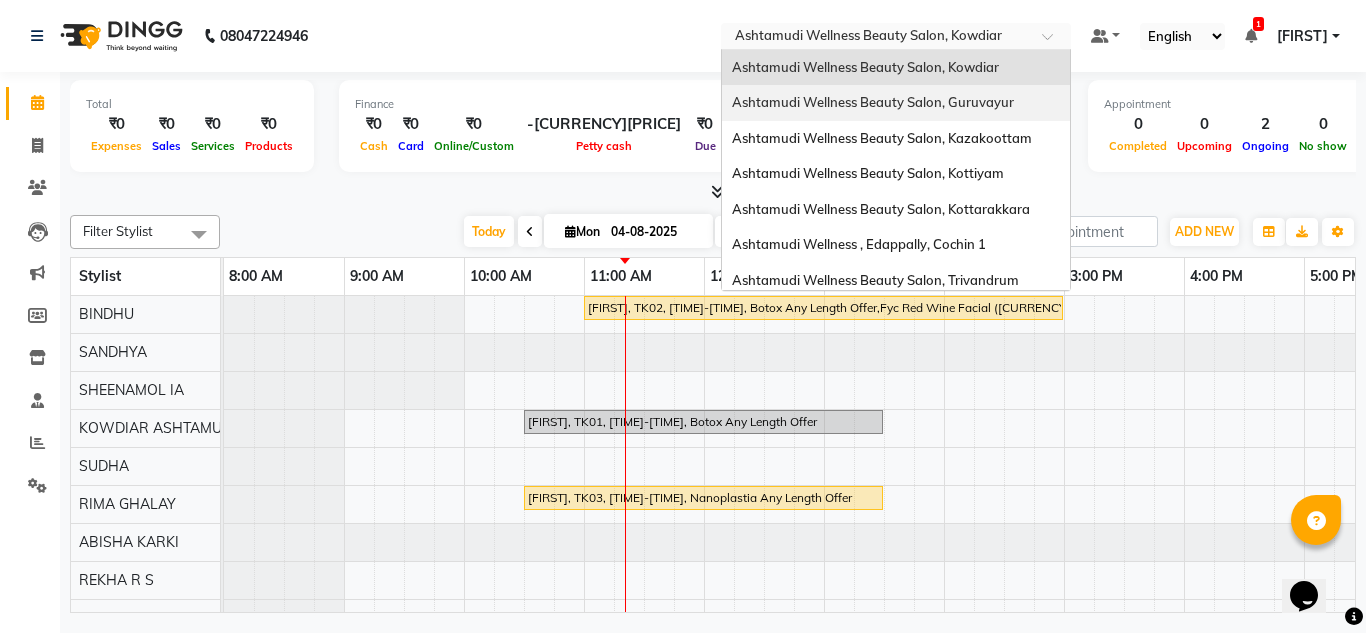 click on "Ashtamudi Wellness Beauty Salon, Guruvayur" at bounding box center [873, 102] 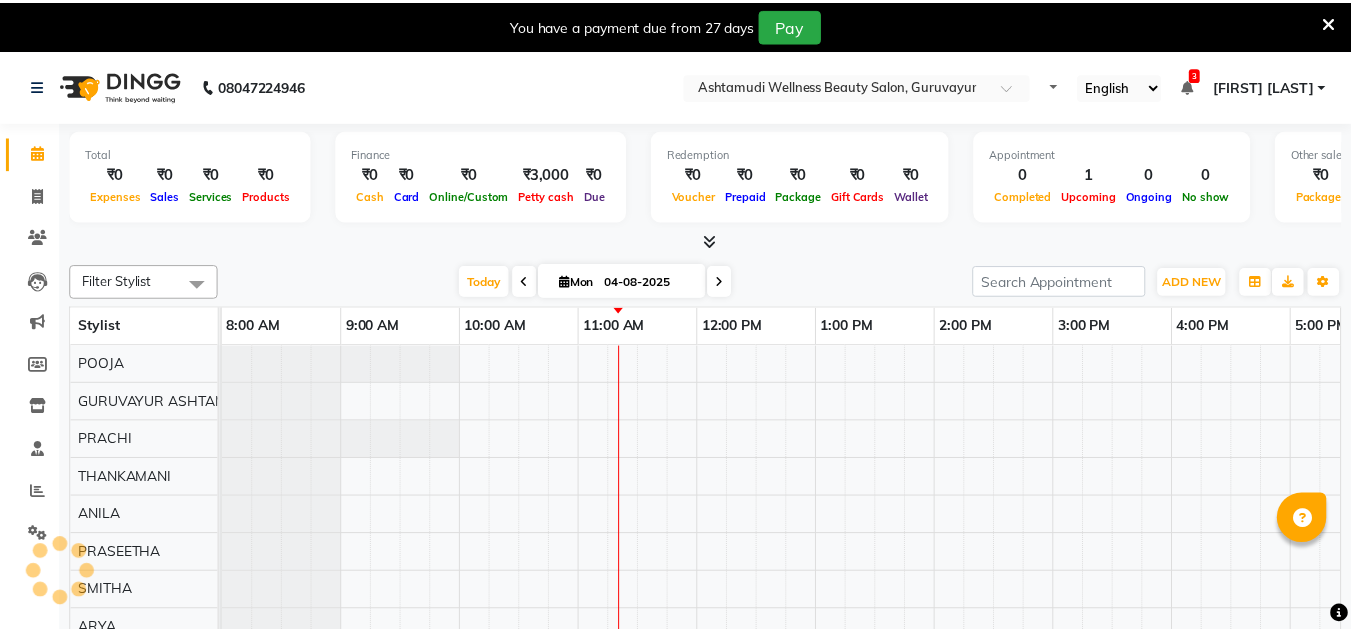 scroll, scrollTop: 0, scrollLeft: 0, axis: both 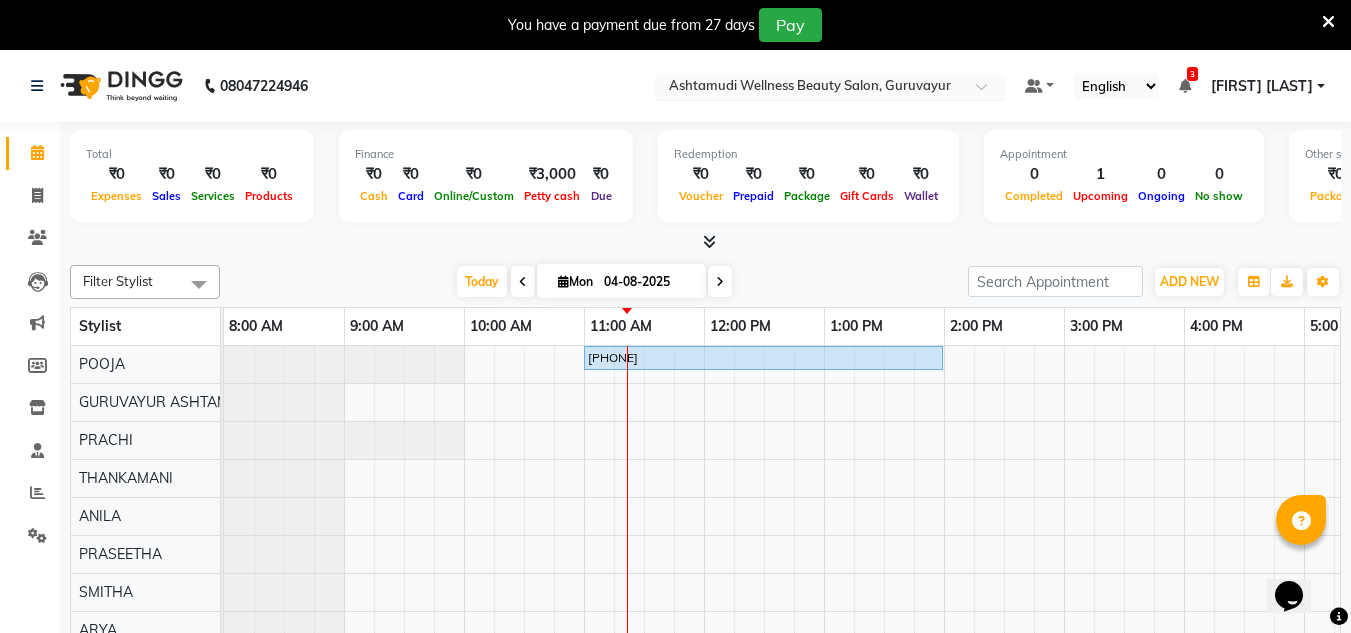 click at bounding box center [810, 88] 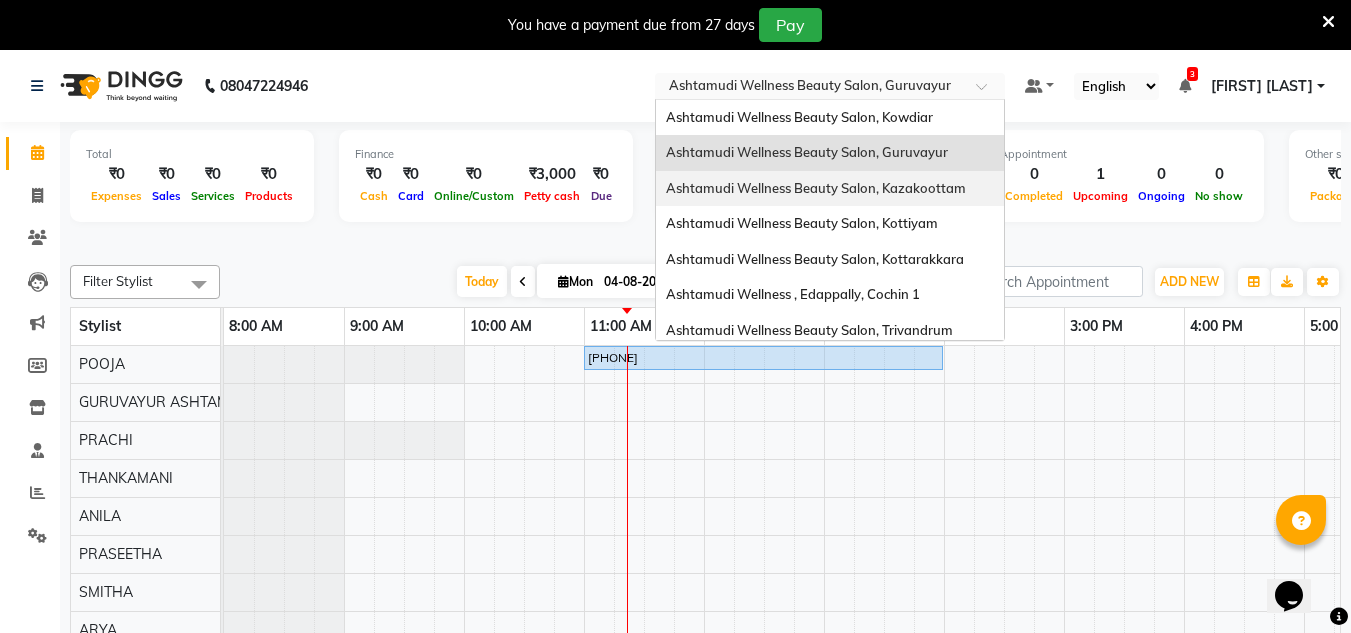 click on "Ashtamudi Wellness Beauty Salon, Kazakoottam" at bounding box center (830, 189) 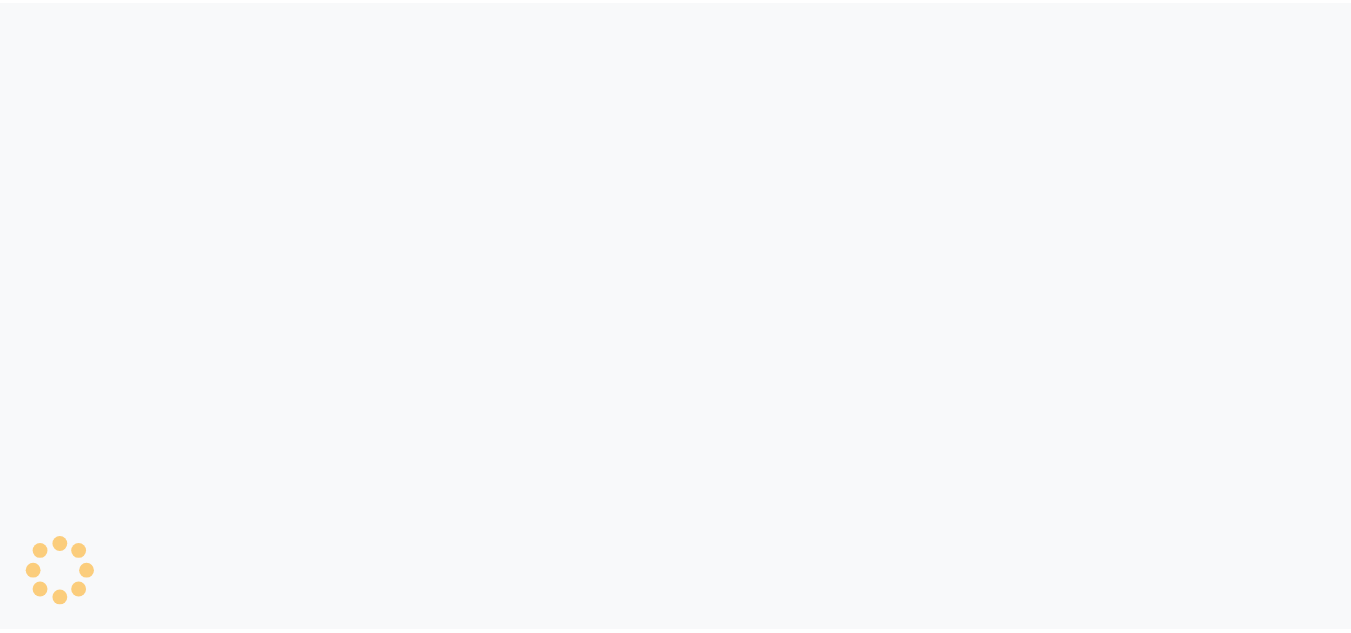 scroll, scrollTop: 0, scrollLeft: 0, axis: both 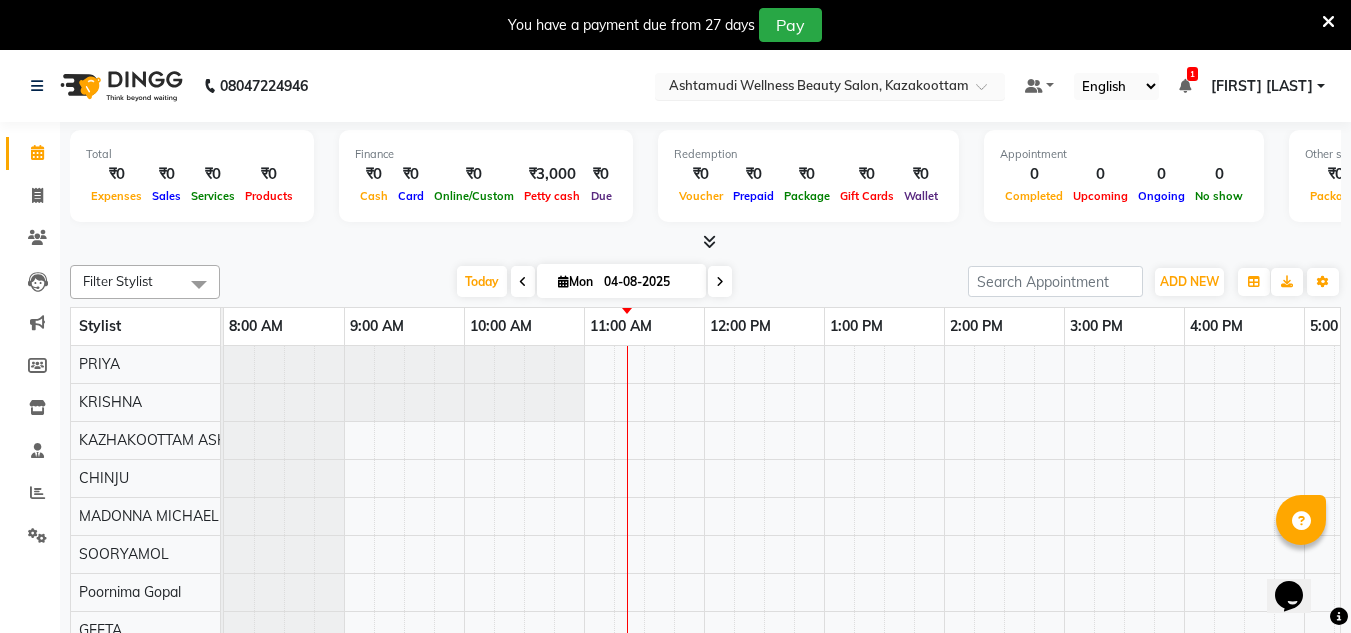 click at bounding box center [810, 88] 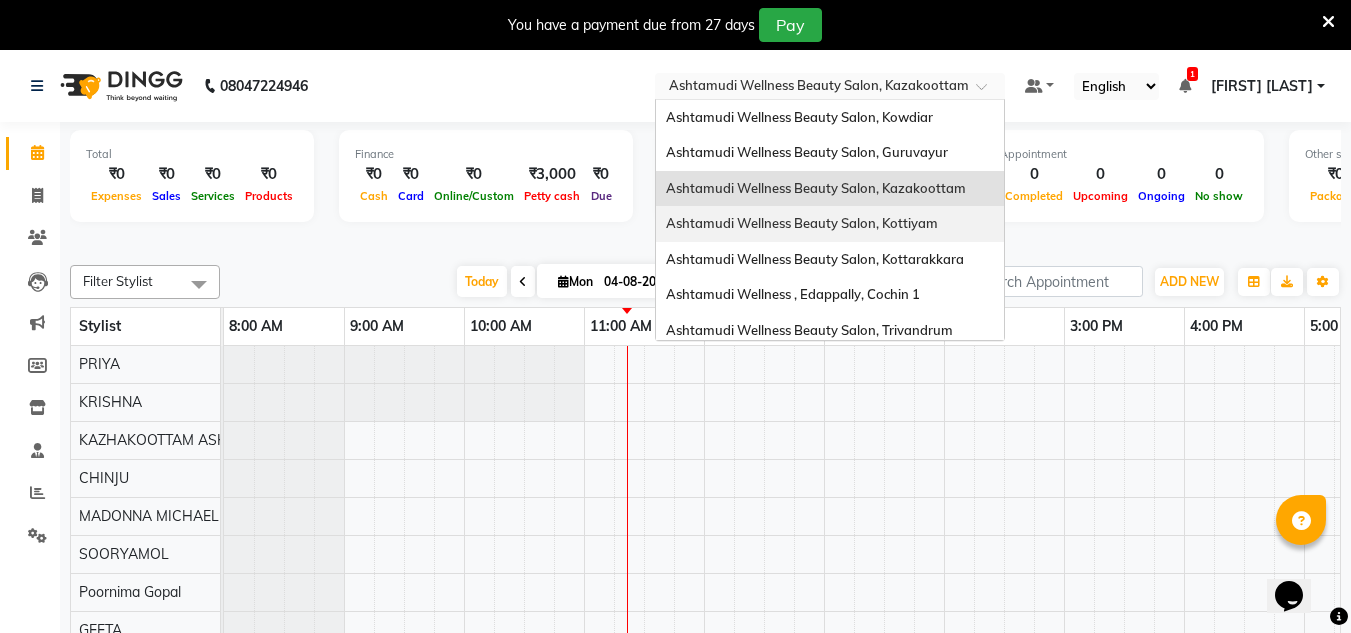 click on "Ashtamudi Wellness Beauty Salon, Kottiyam" at bounding box center [830, 224] 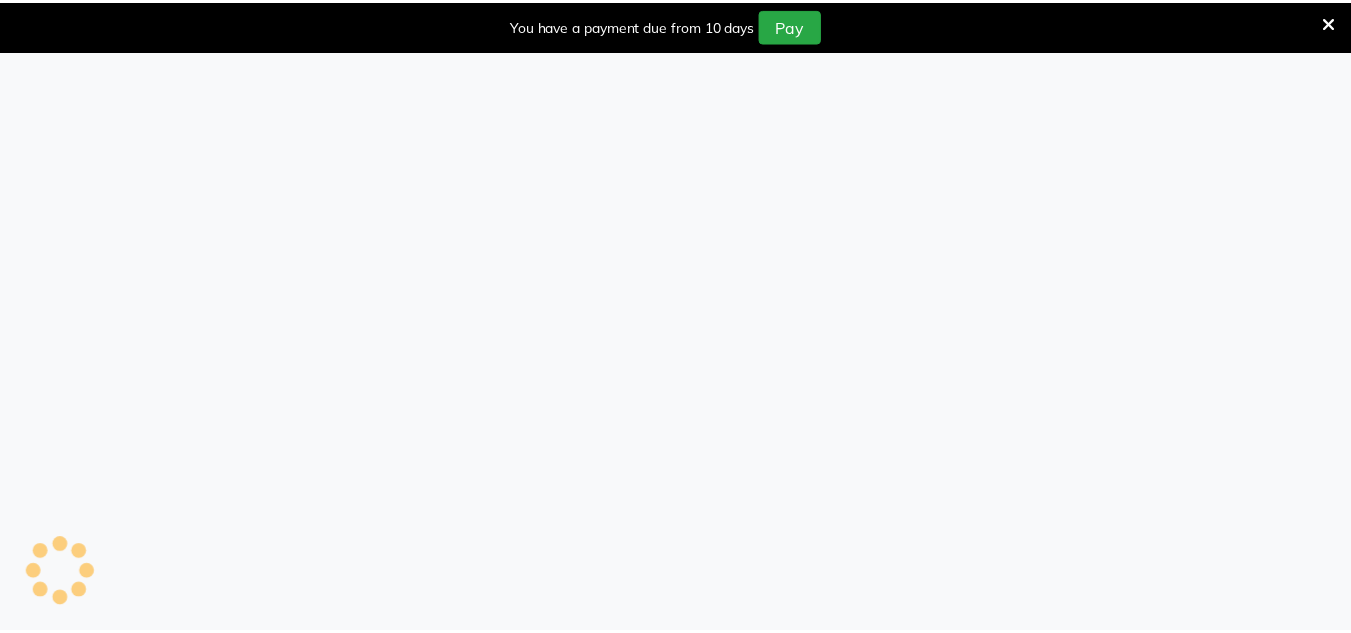 scroll, scrollTop: 0, scrollLeft: 0, axis: both 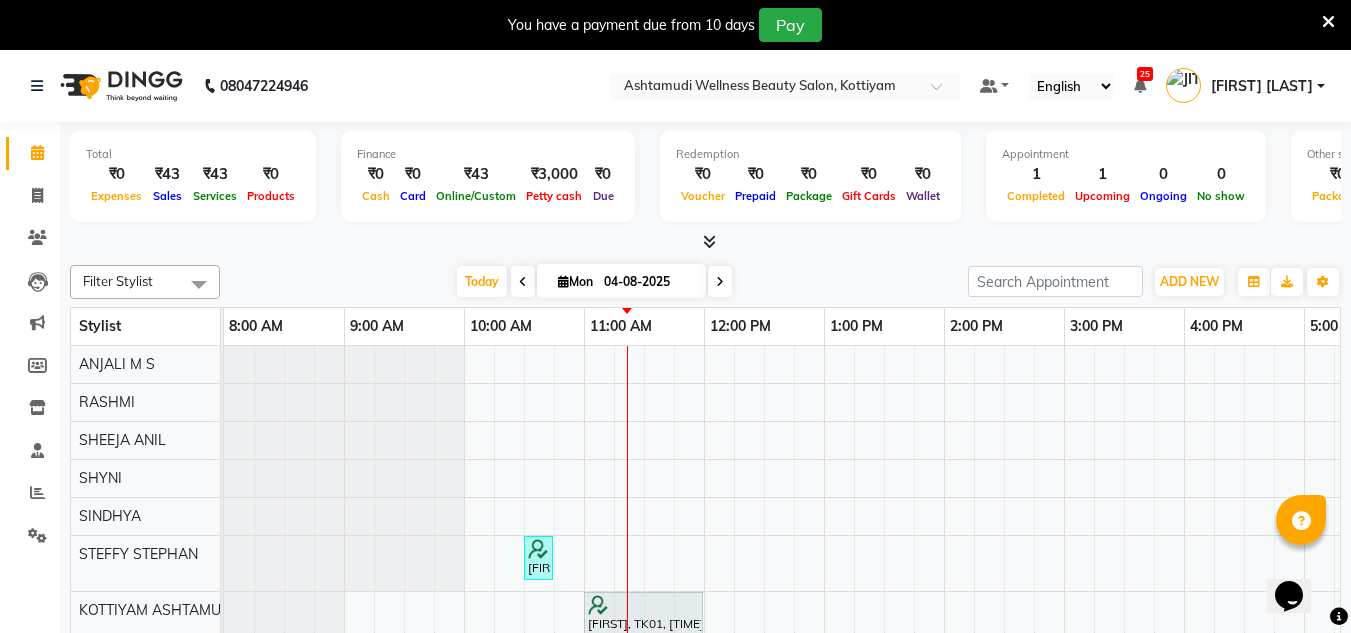 click at bounding box center [1328, 22] 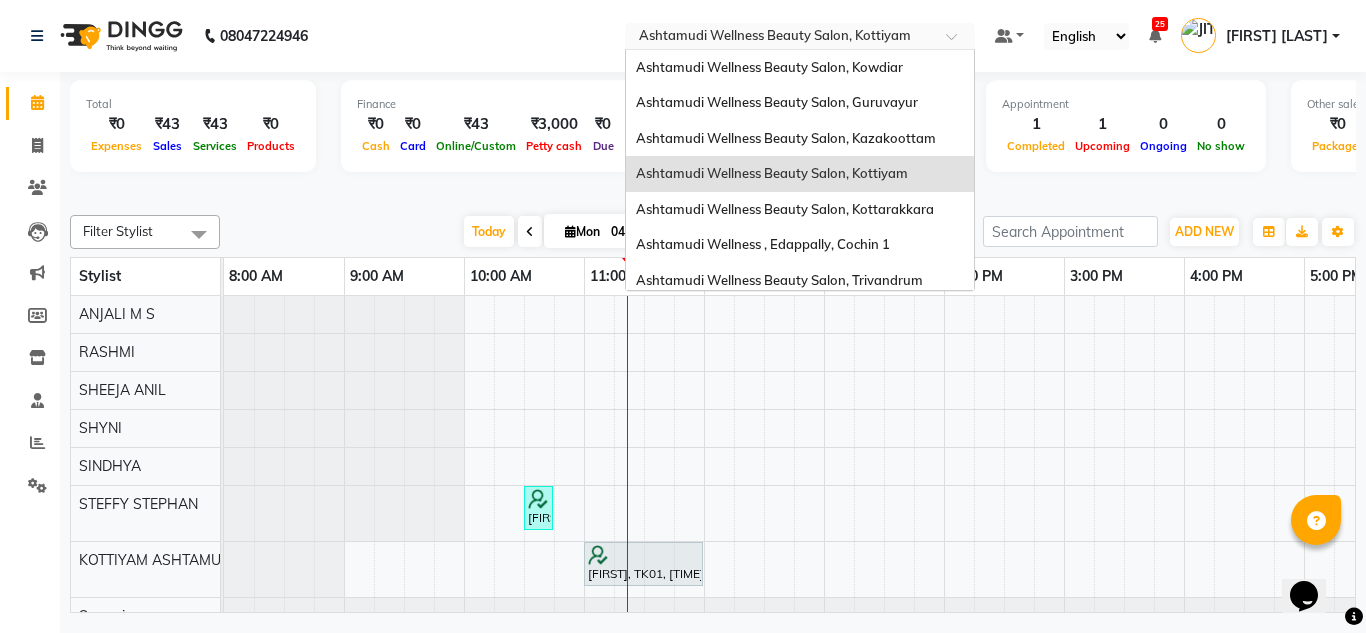 click at bounding box center [780, 38] 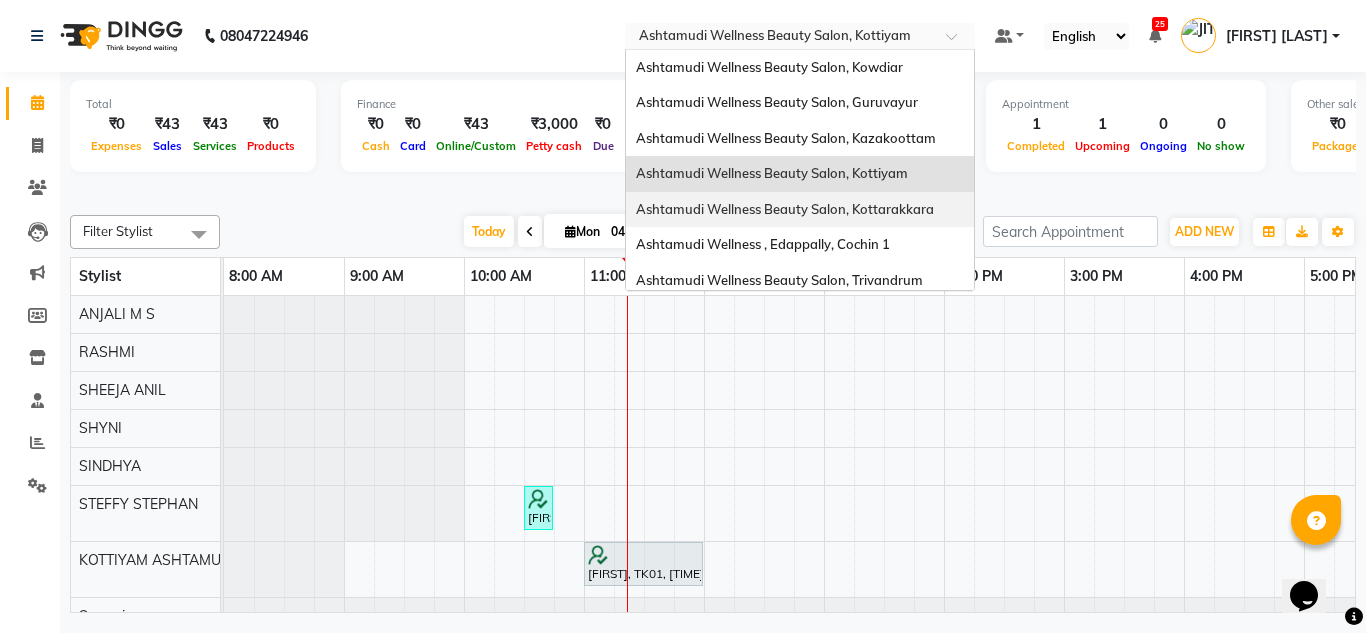 click on "Ashtamudi Wellness Beauty Salon, Kottarakkara" at bounding box center (785, 209) 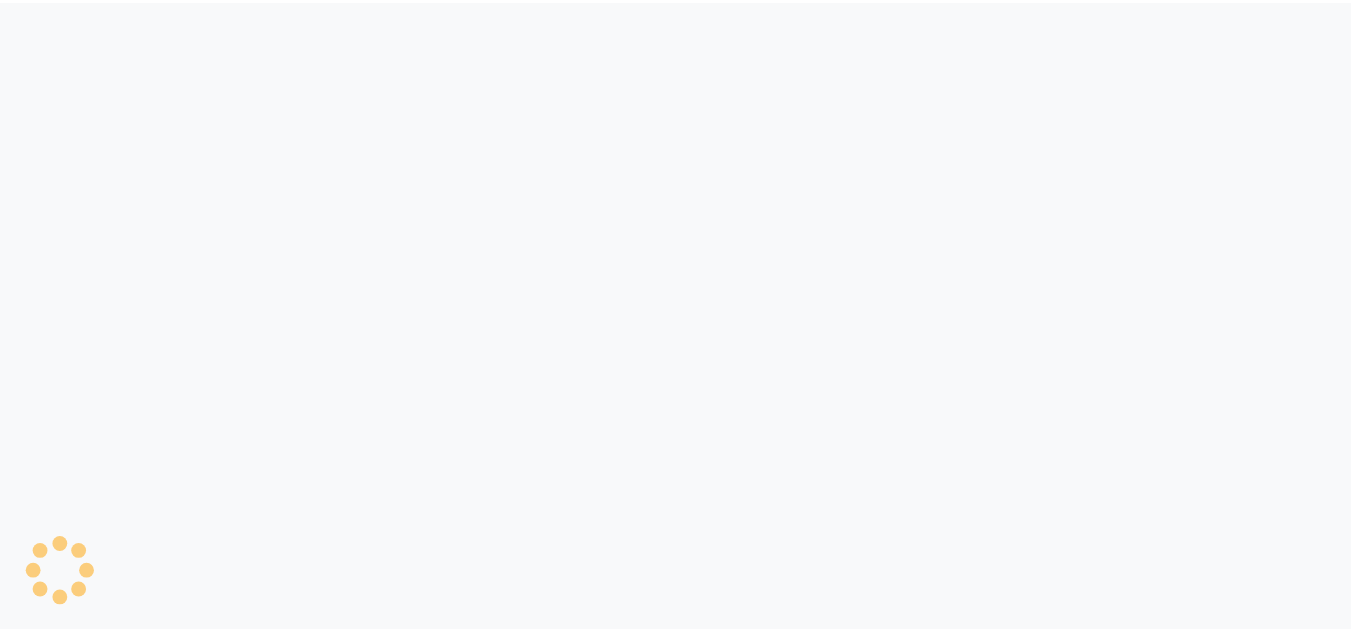 scroll, scrollTop: 0, scrollLeft: 0, axis: both 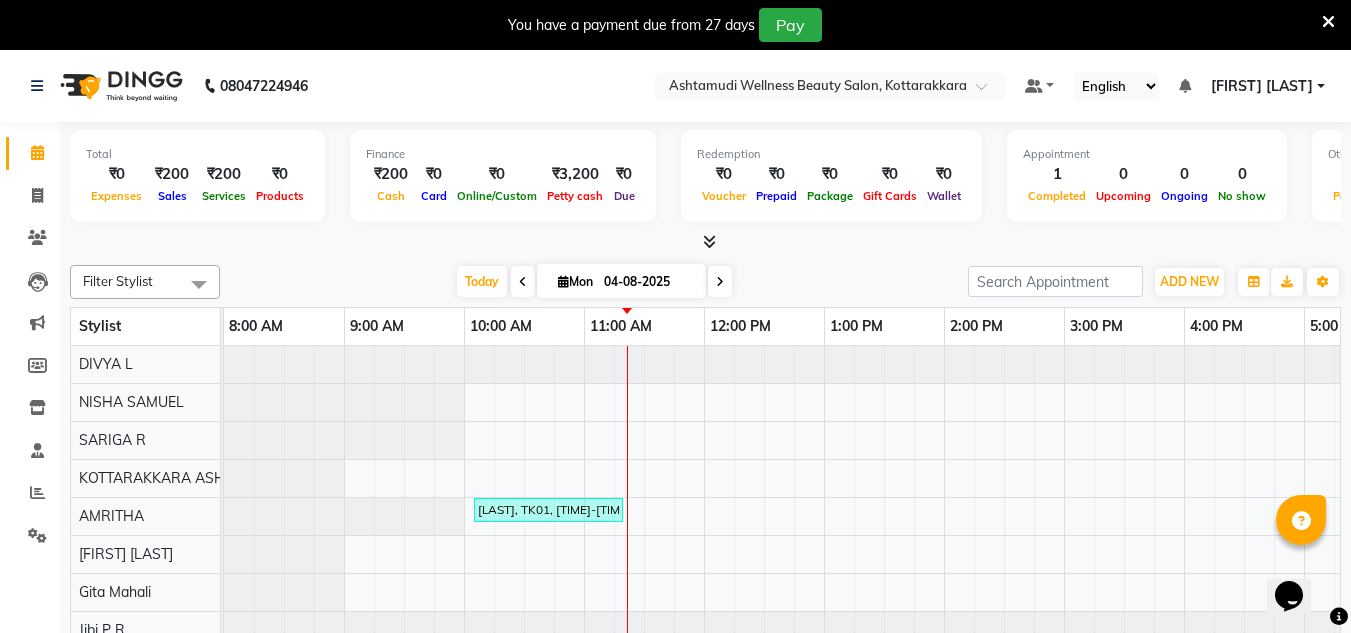 click on "[PHONE] Select Location × Ashtamudi Wellness Beauty Salon, Kottarakkara Default Panel My Panel English ENGLISH Español العربية मराठी हिंदी ગુજરાતી தமிழ் 中文 Notifications nothing to show [FIRST] [LAST] Manage Profile Change Password Sign out  Version:3.15.11" 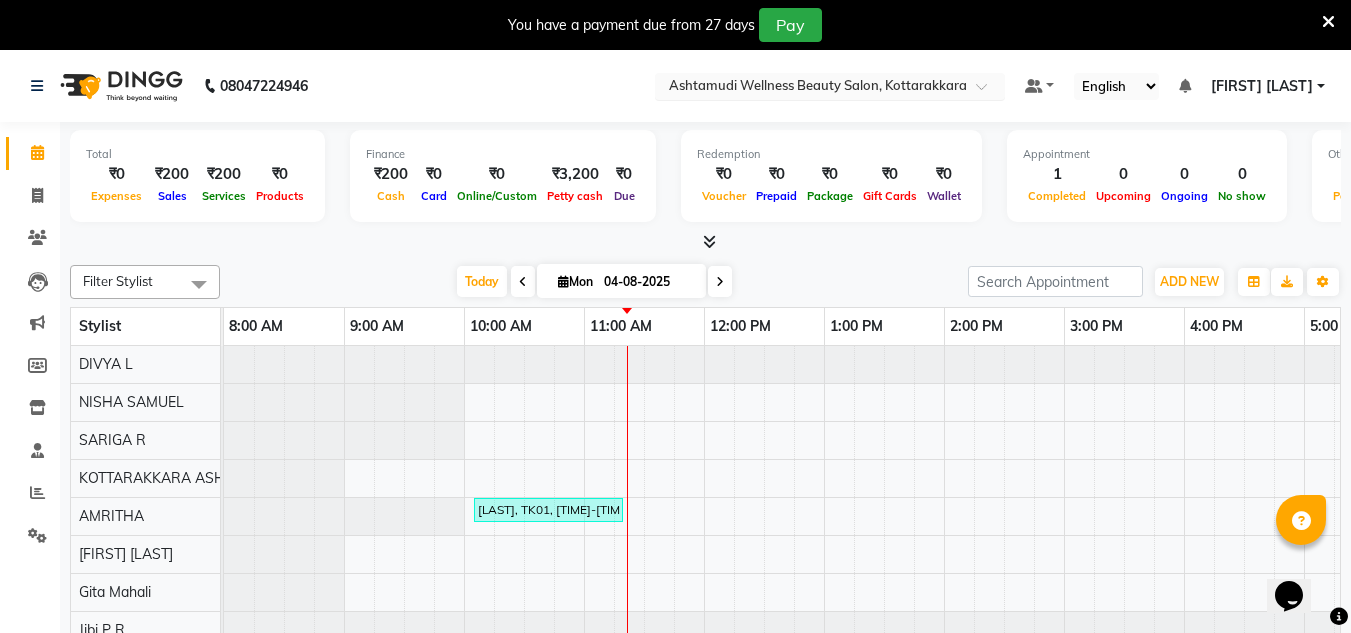 click at bounding box center (810, 88) 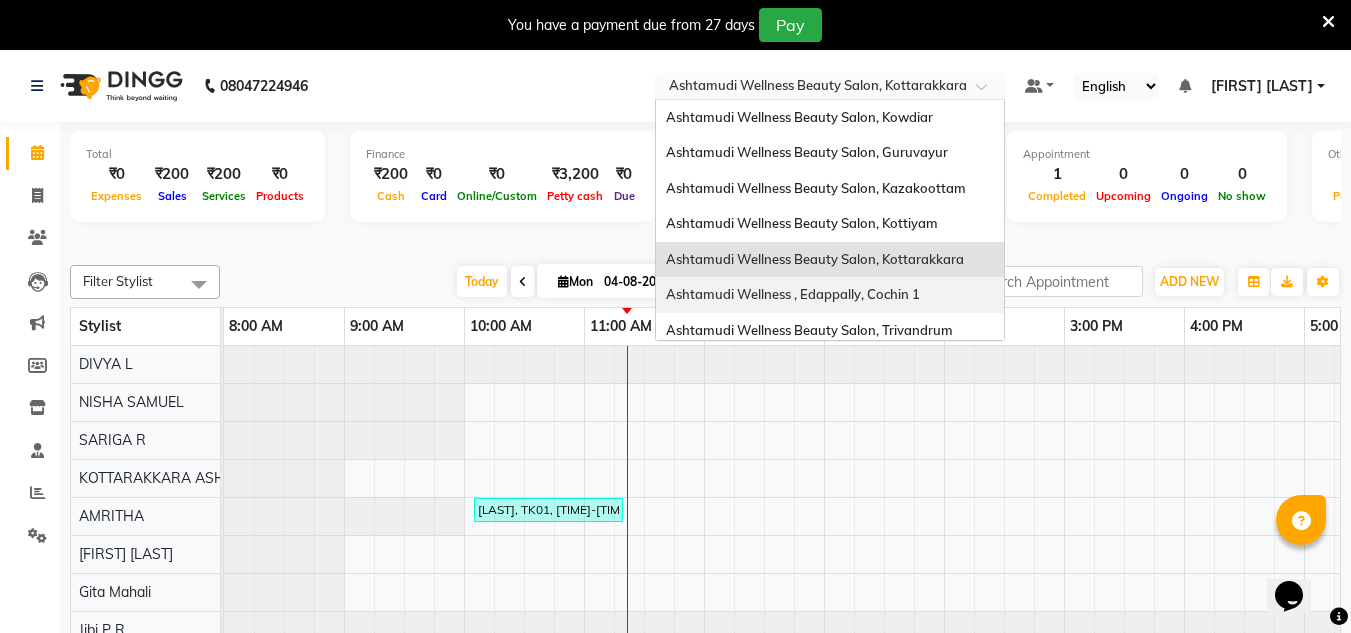 click on "Ashtamudi Wellness , Edappally, Cochin 1" at bounding box center [793, 294] 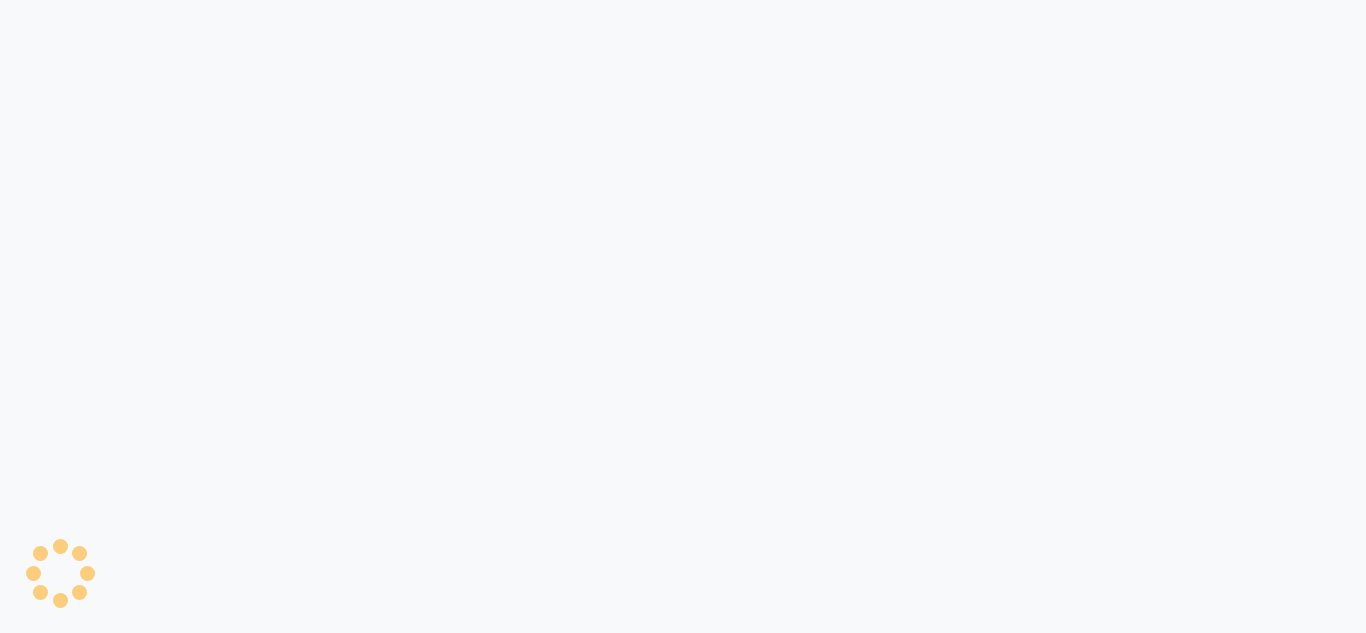 scroll, scrollTop: 0, scrollLeft: 0, axis: both 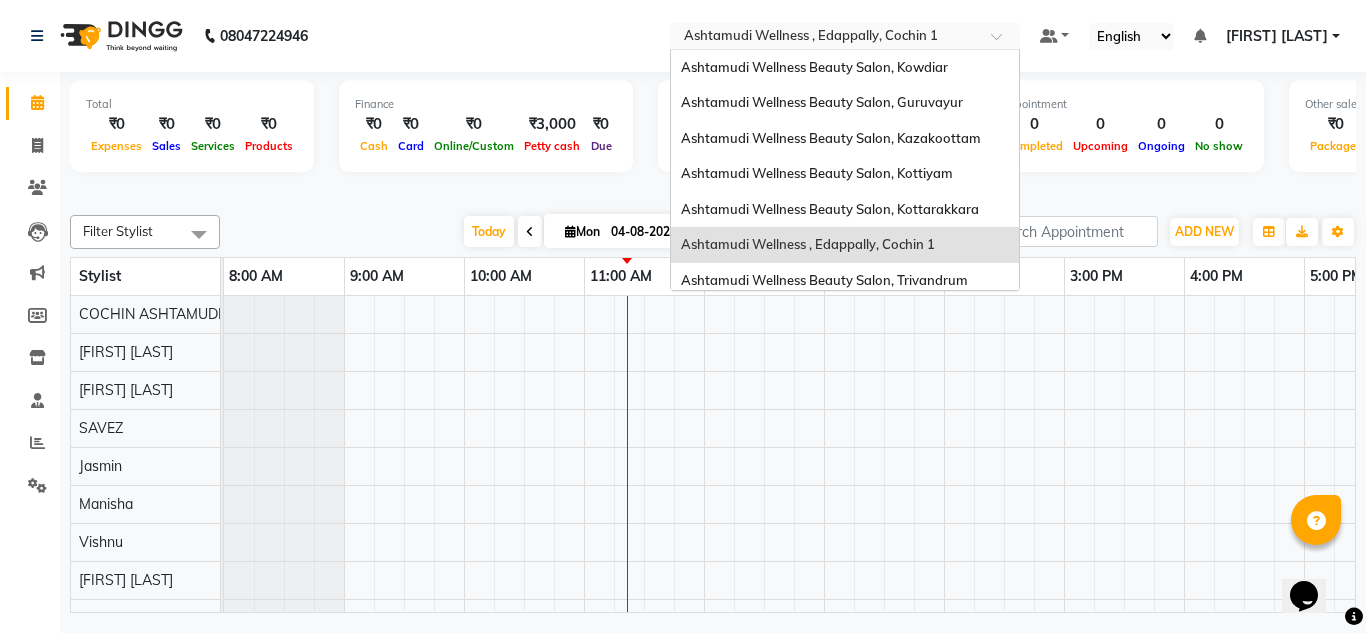 click at bounding box center (825, 38) 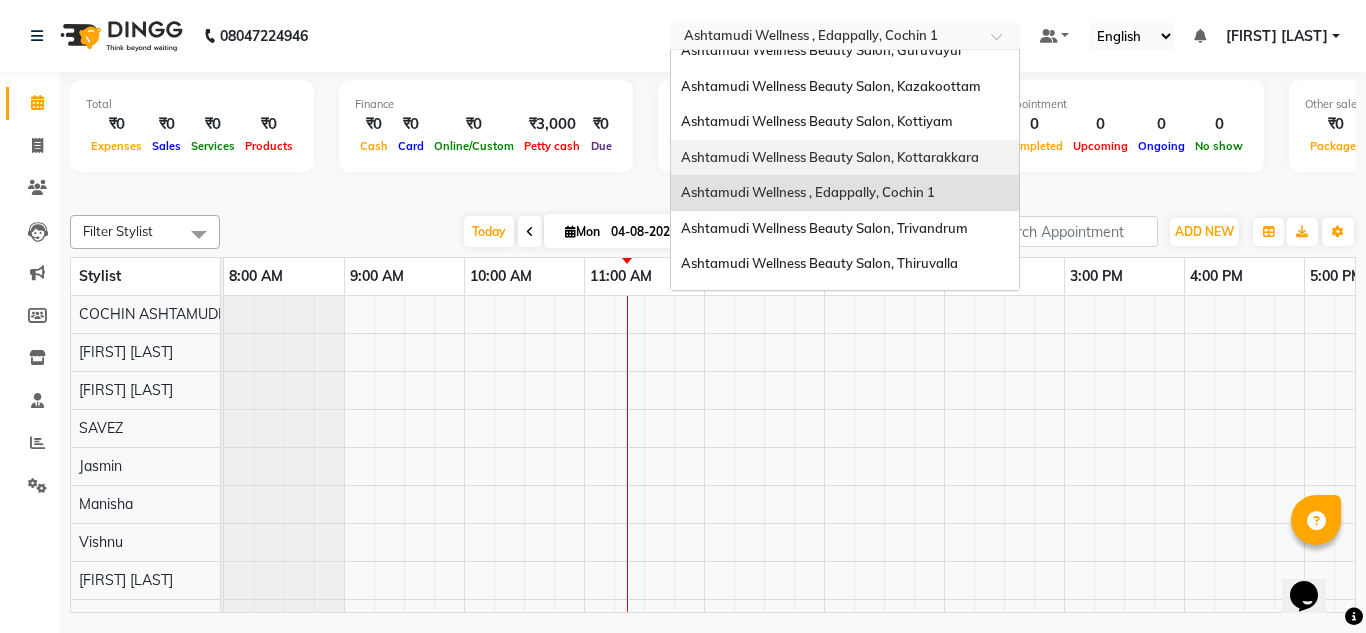 scroll, scrollTop: 100, scrollLeft: 0, axis: vertical 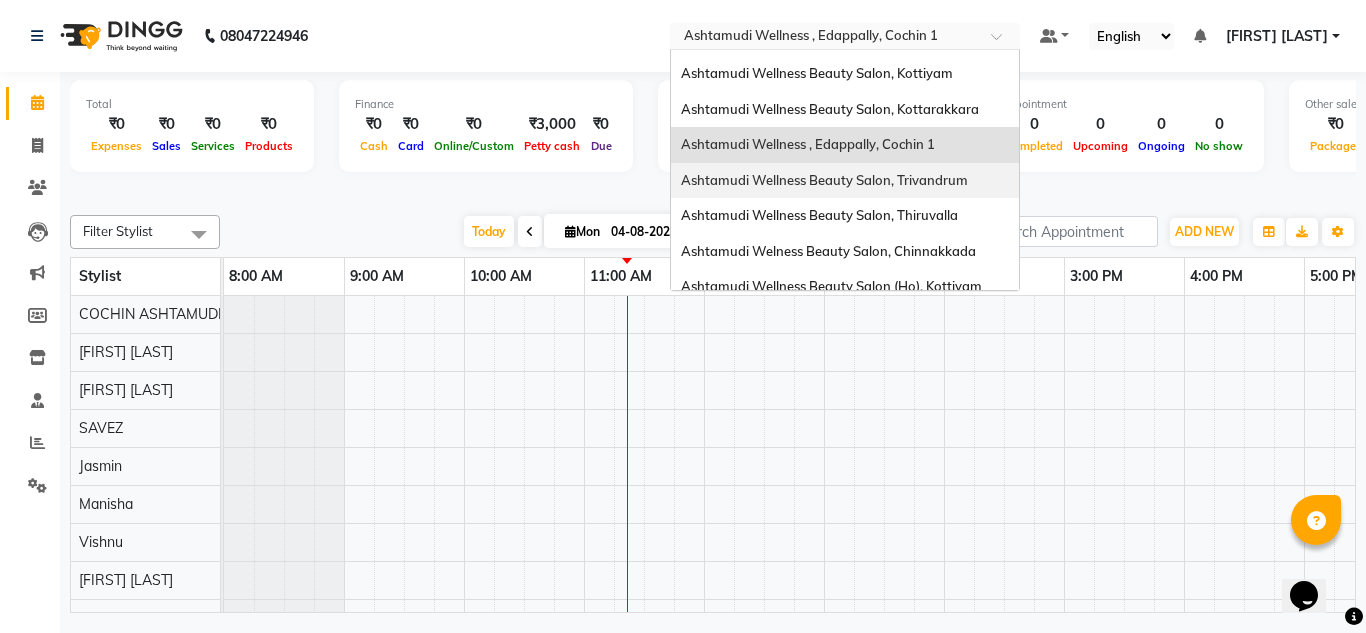 click on "Ashtamudi Wellness Beauty Salon, Trivandrum" at bounding box center (824, 180) 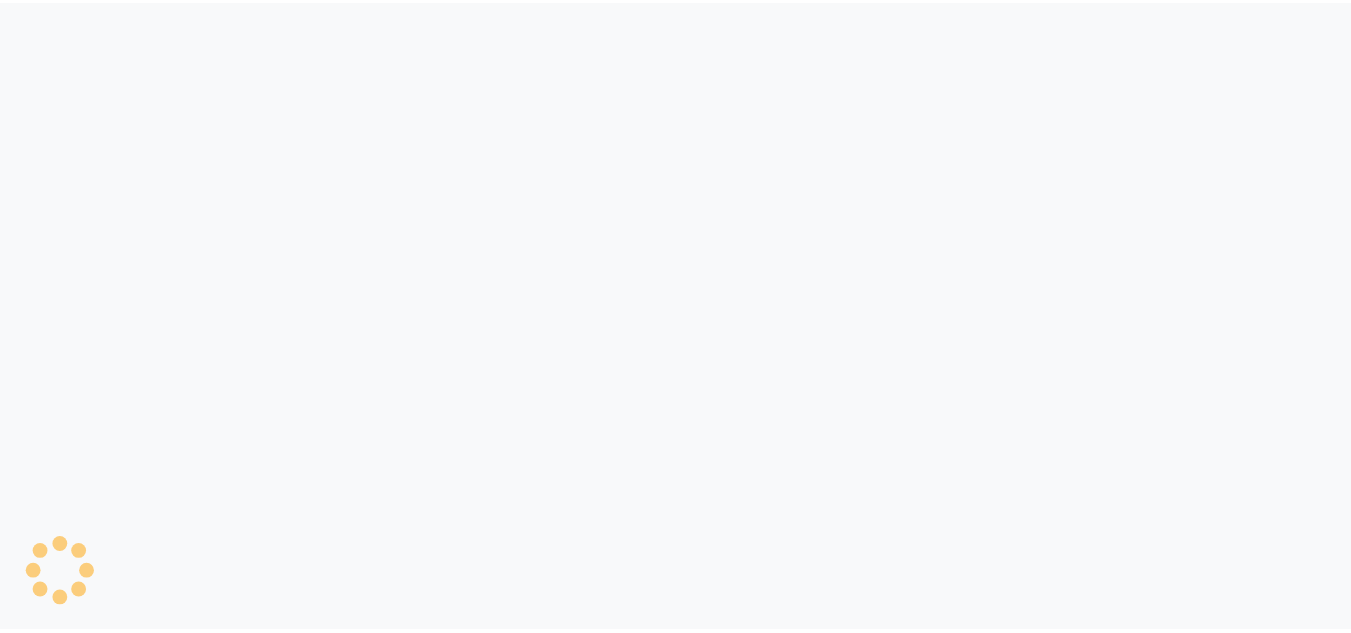scroll, scrollTop: 0, scrollLeft: 0, axis: both 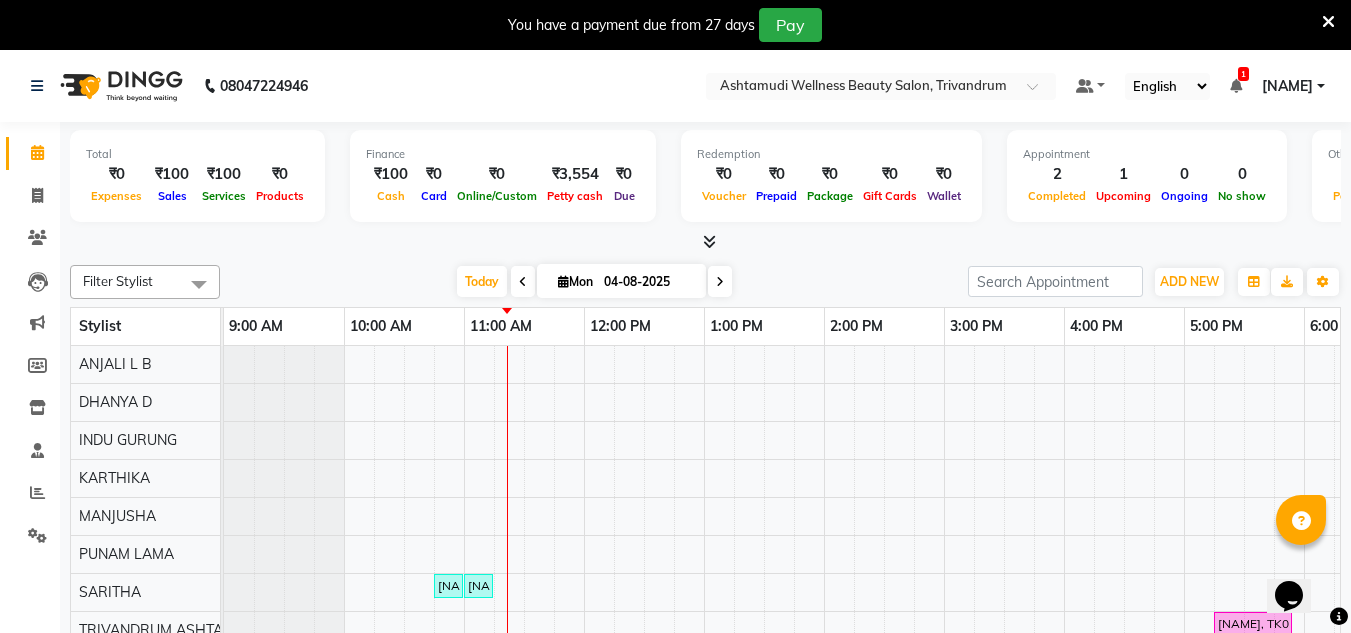 click at bounding box center (1328, 22) 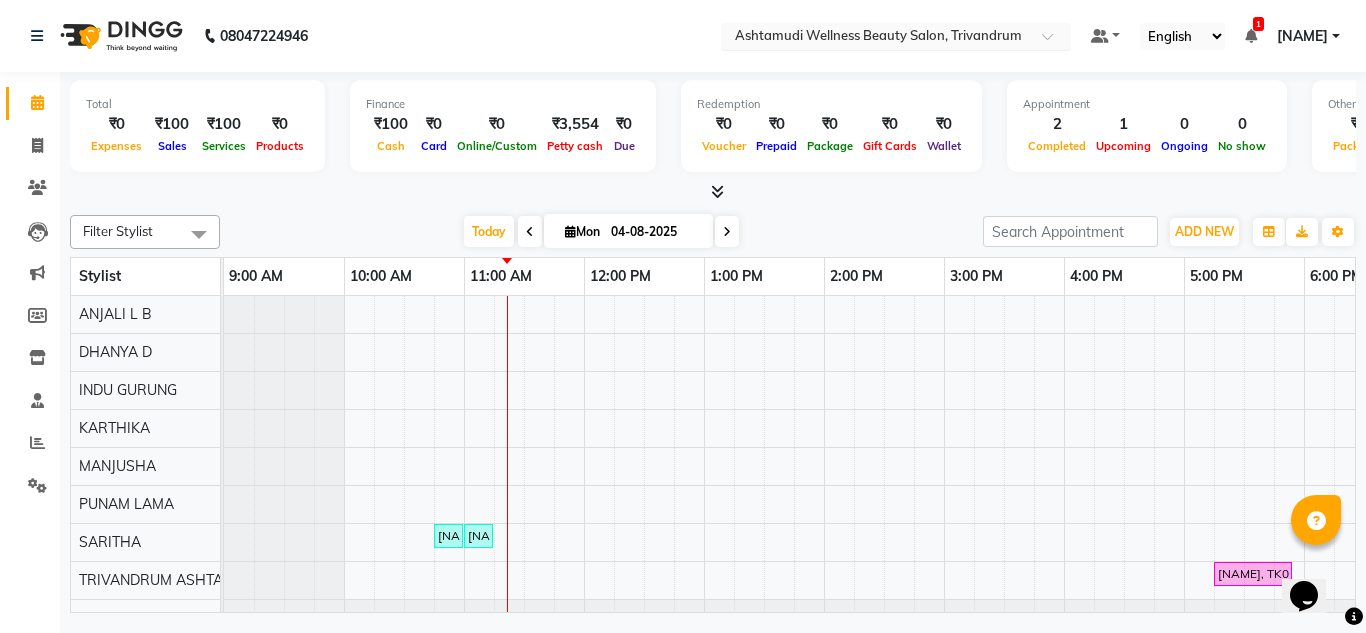 click at bounding box center [876, 38] 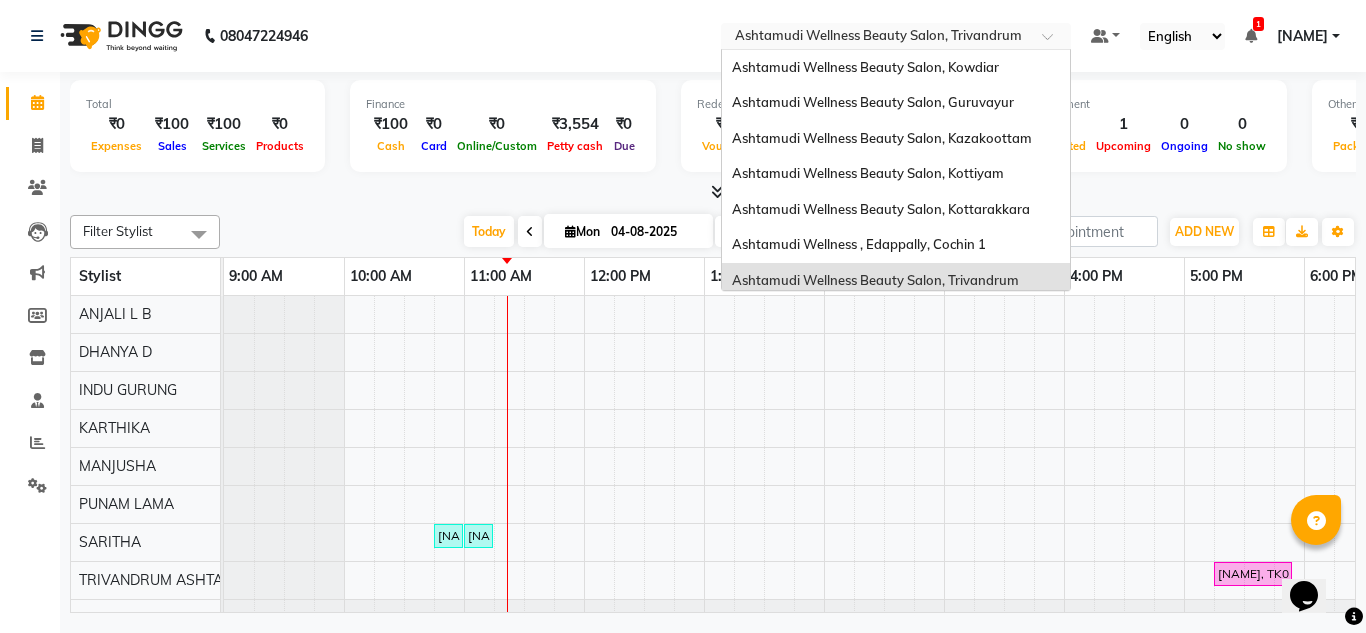 scroll, scrollTop: 213, scrollLeft: 0, axis: vertical 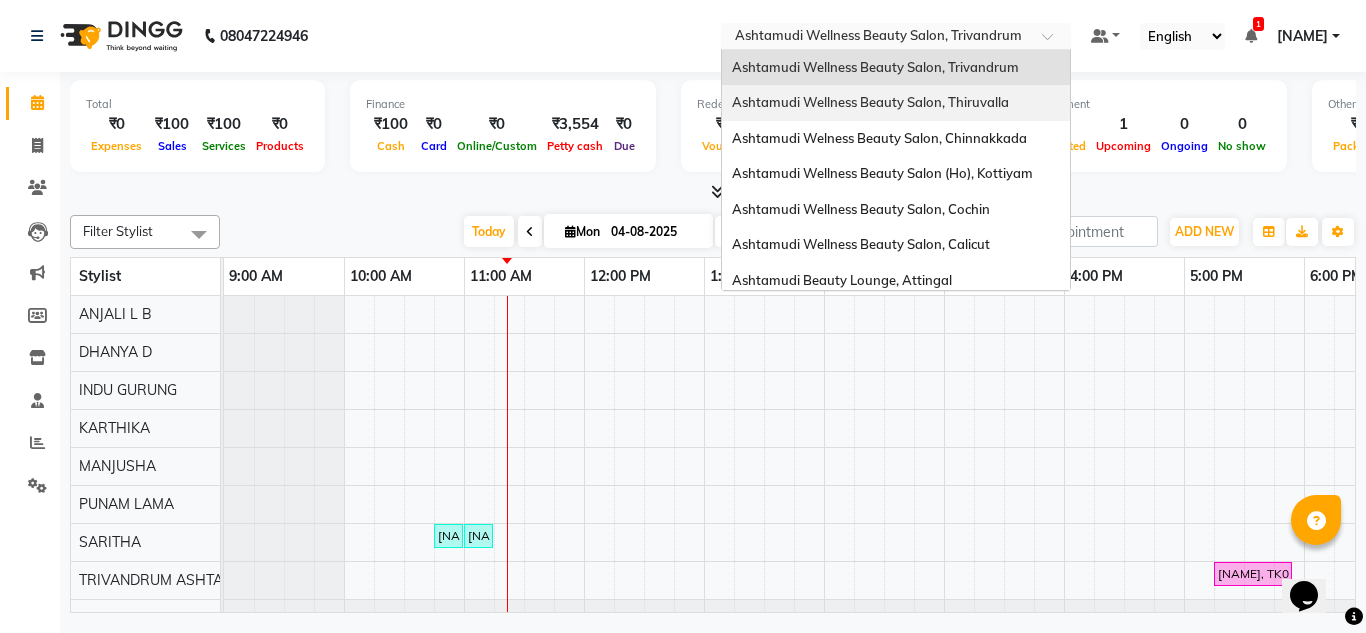 click on "Ashtamudi Wellness Beauty Salon, Thiruvalla" at bounding box center (896, 103) 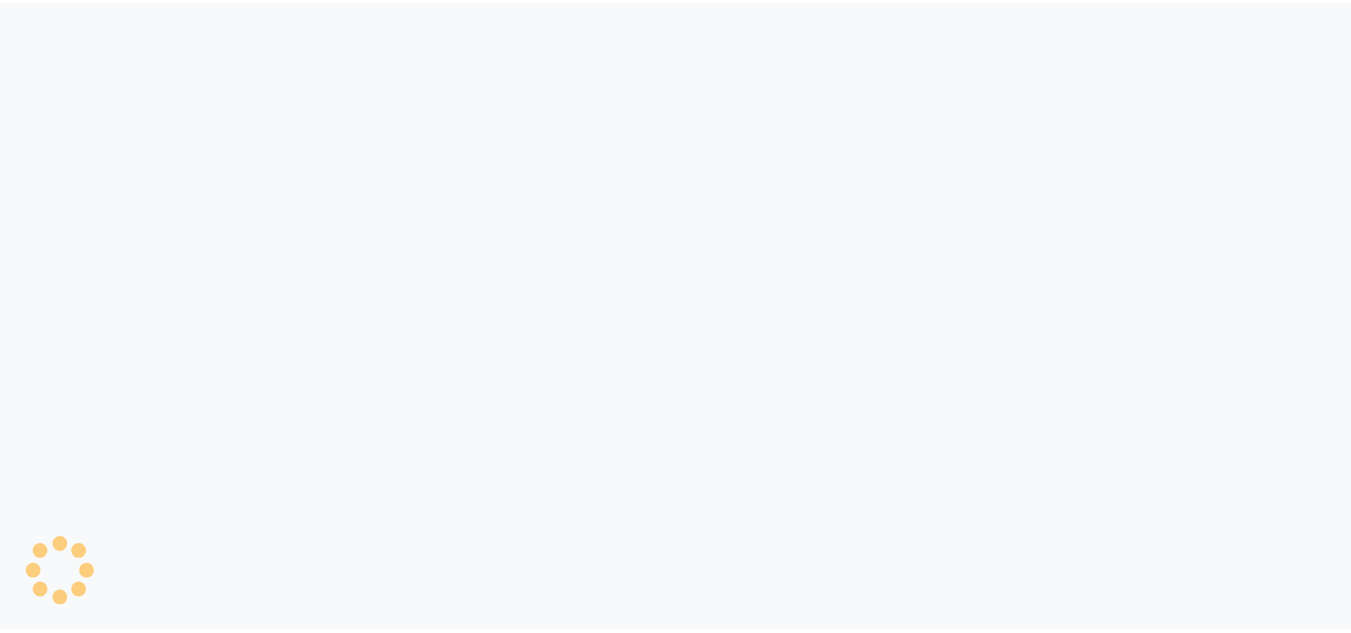 scroll, scrollTop: 0, scrollLeft: 0, axis: both 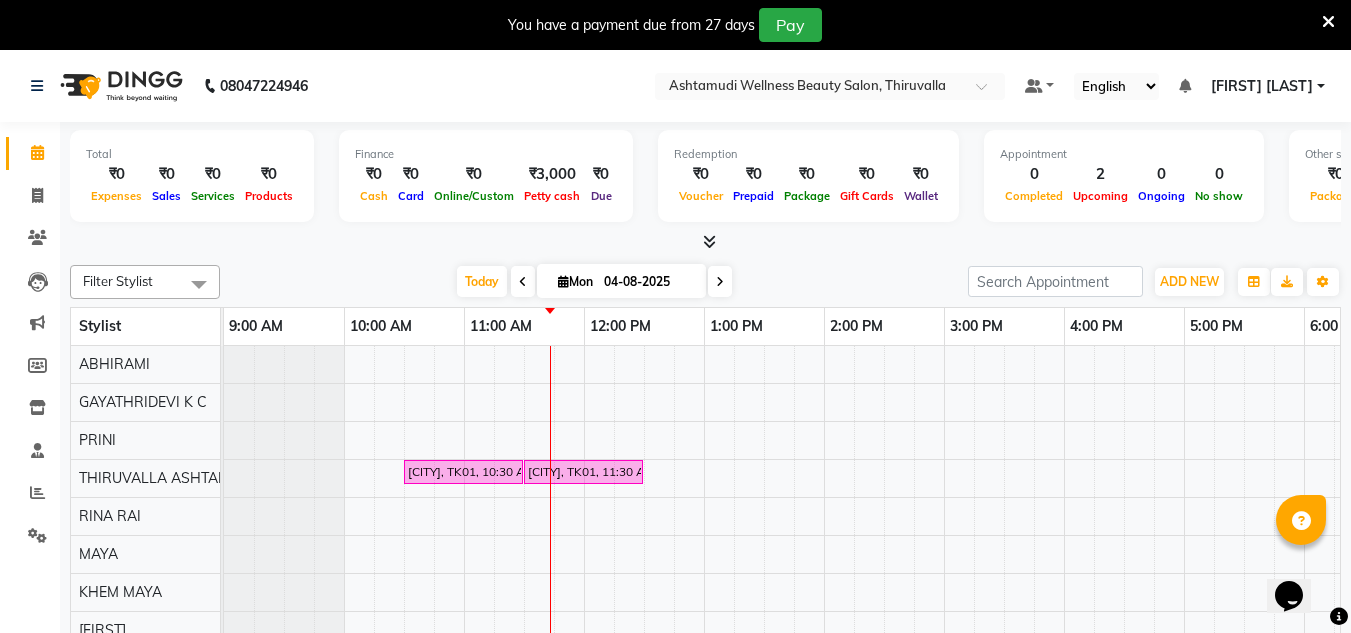 click at bounding box center (1328, 22) 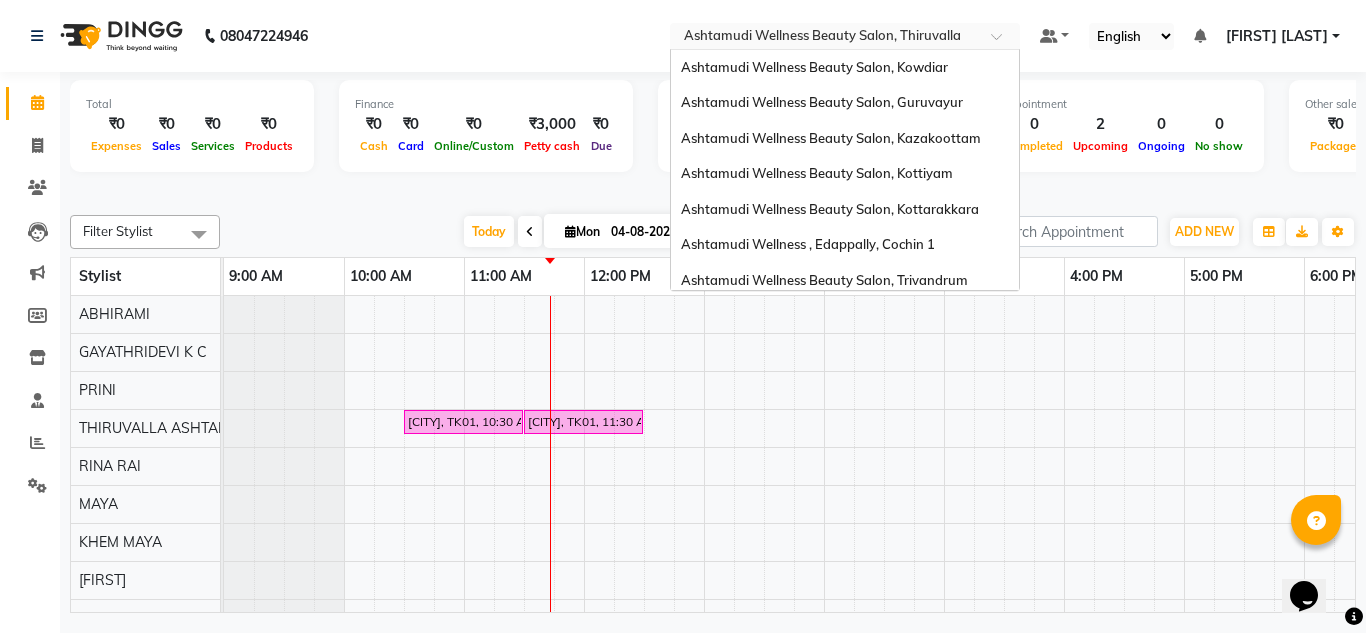 click on "× Ashtamudi Wellness Beauty Salon, Thiruvalla" at bounding box center [822, 36] 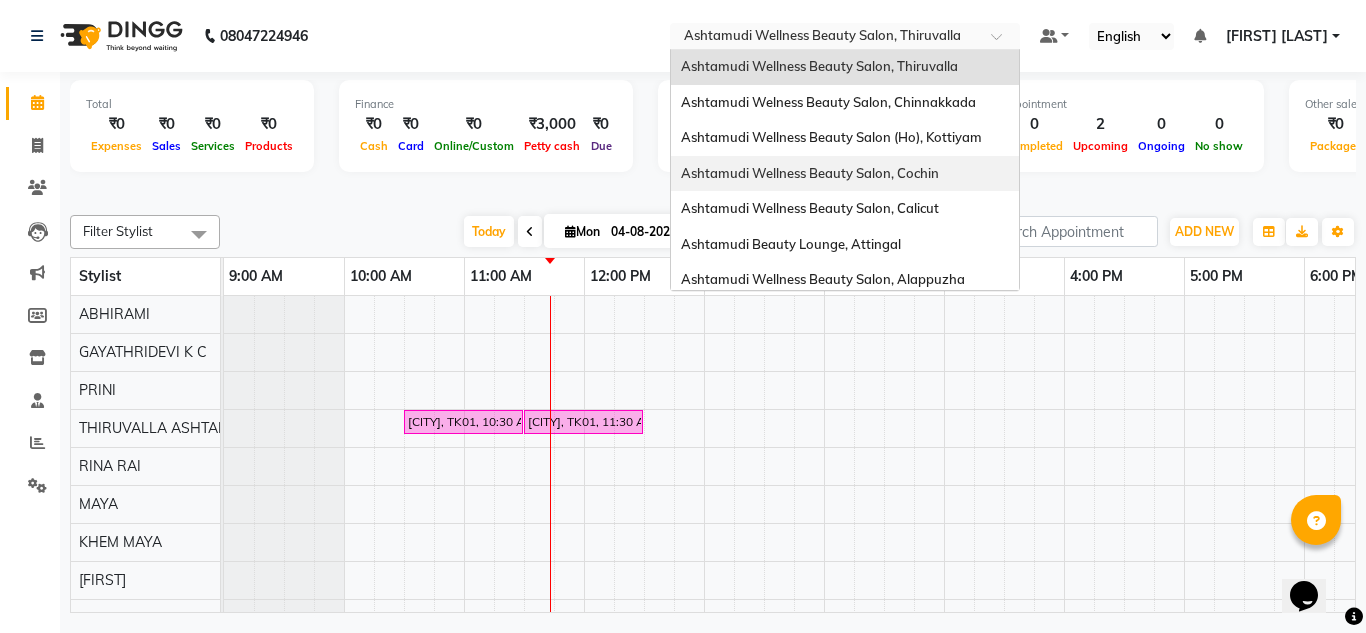 click on "Ashtamudi Wellness Beauty Salon, Cochin" at bounding box center [810, 173] 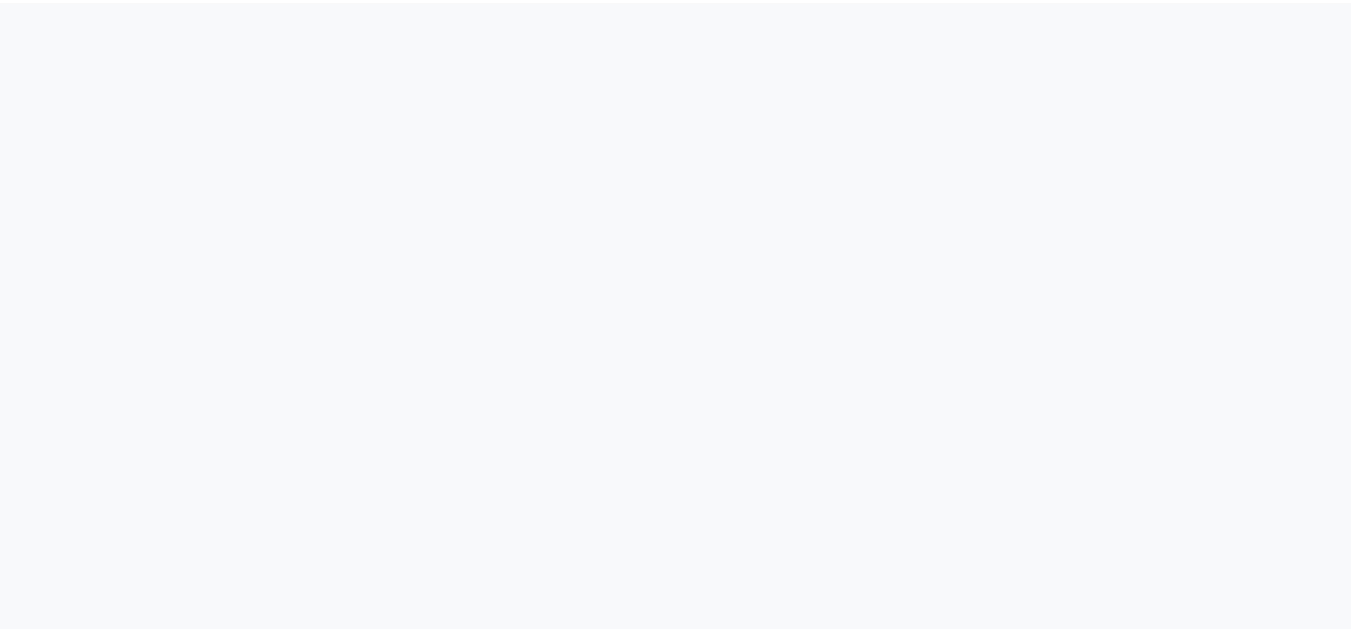 scroll, scrollTop: 0, scrollLeft: 0, axis: both 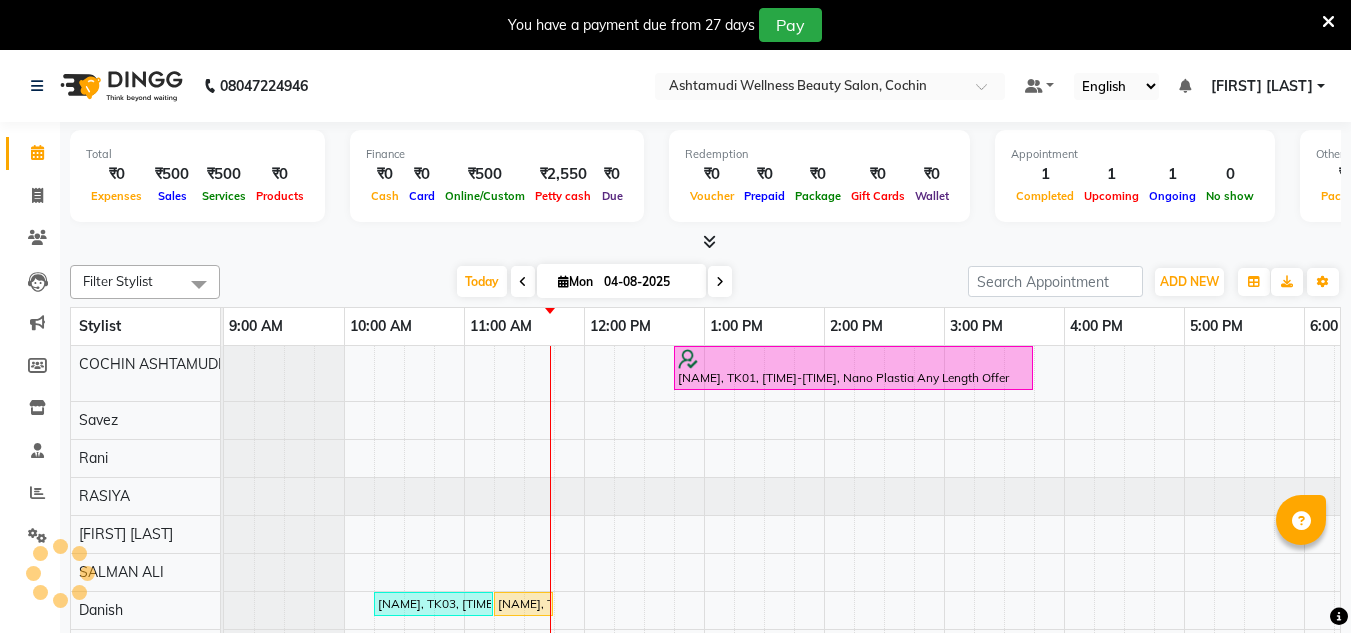 select on "en" 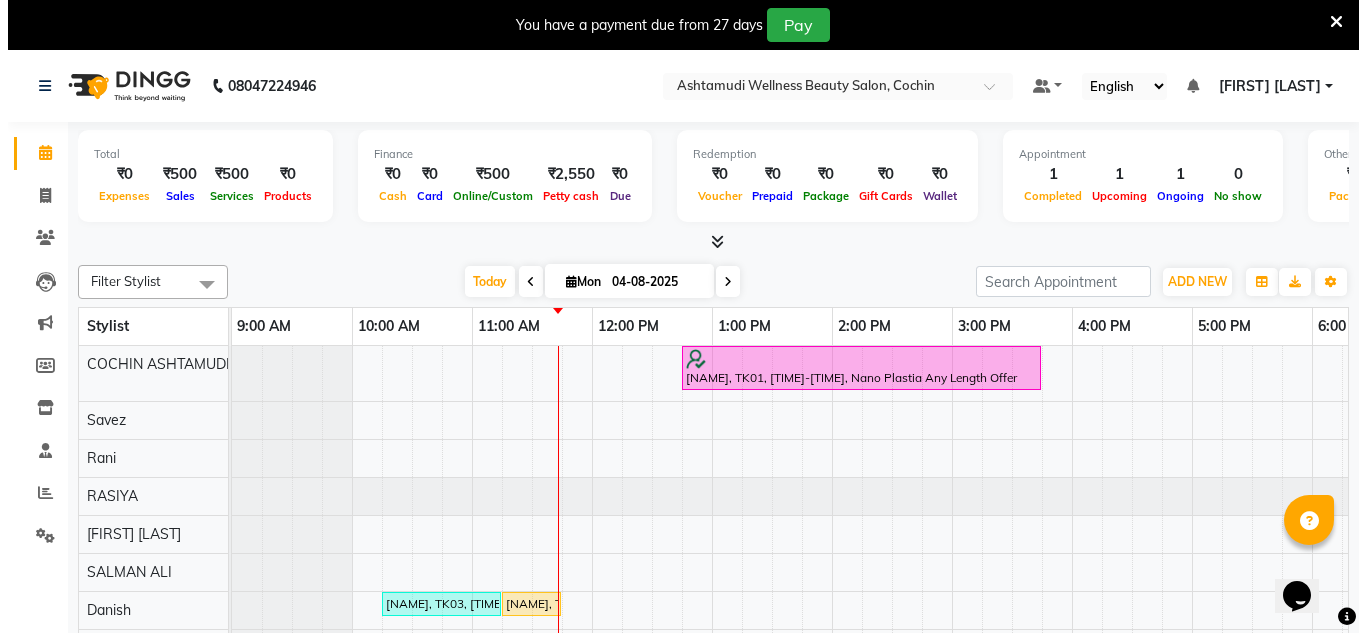 scroll, scrollTop: 0, scrollLeft: 0, axis: both 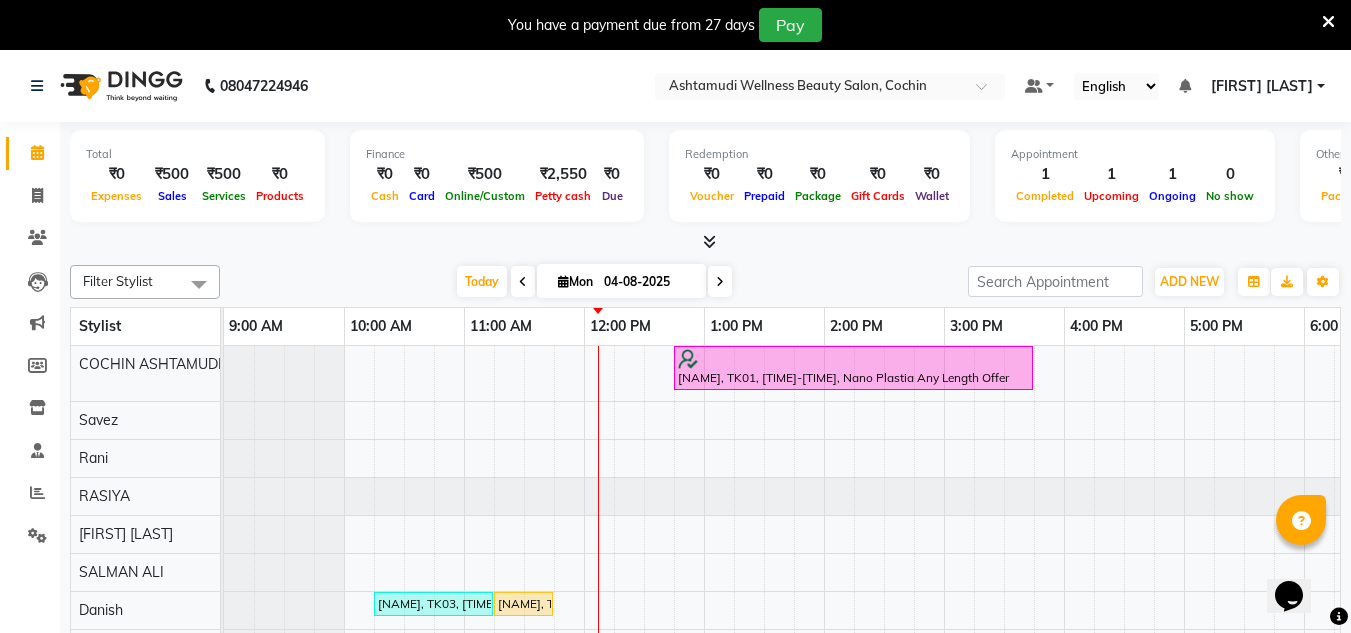 click at bounding box center (1328, 22) 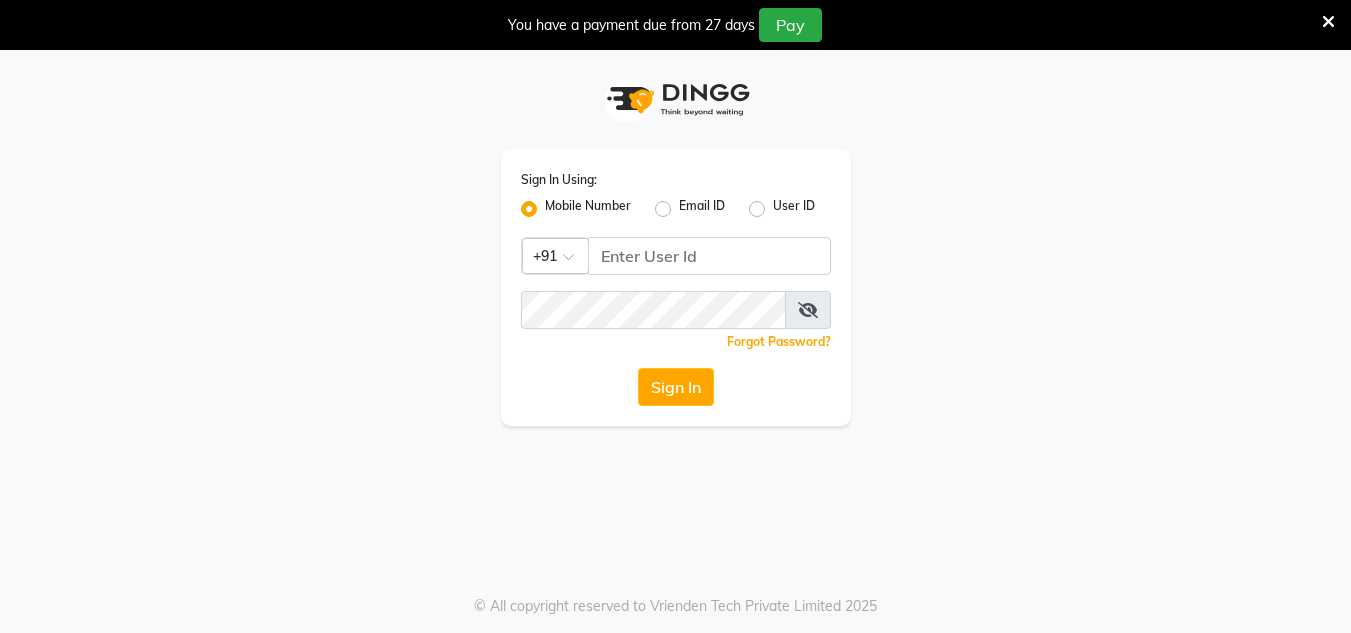scroll, scrollTop: 0, scrollLeft: 0, axis: both 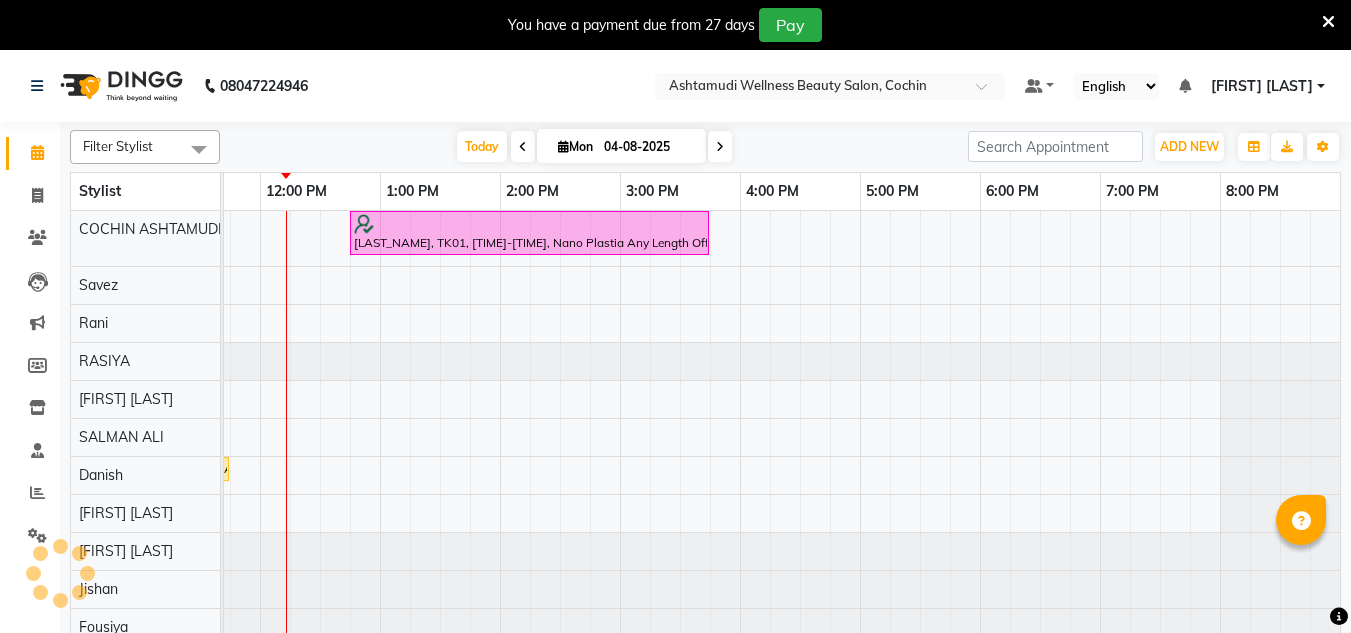 click at bounding box center (1328, 22) 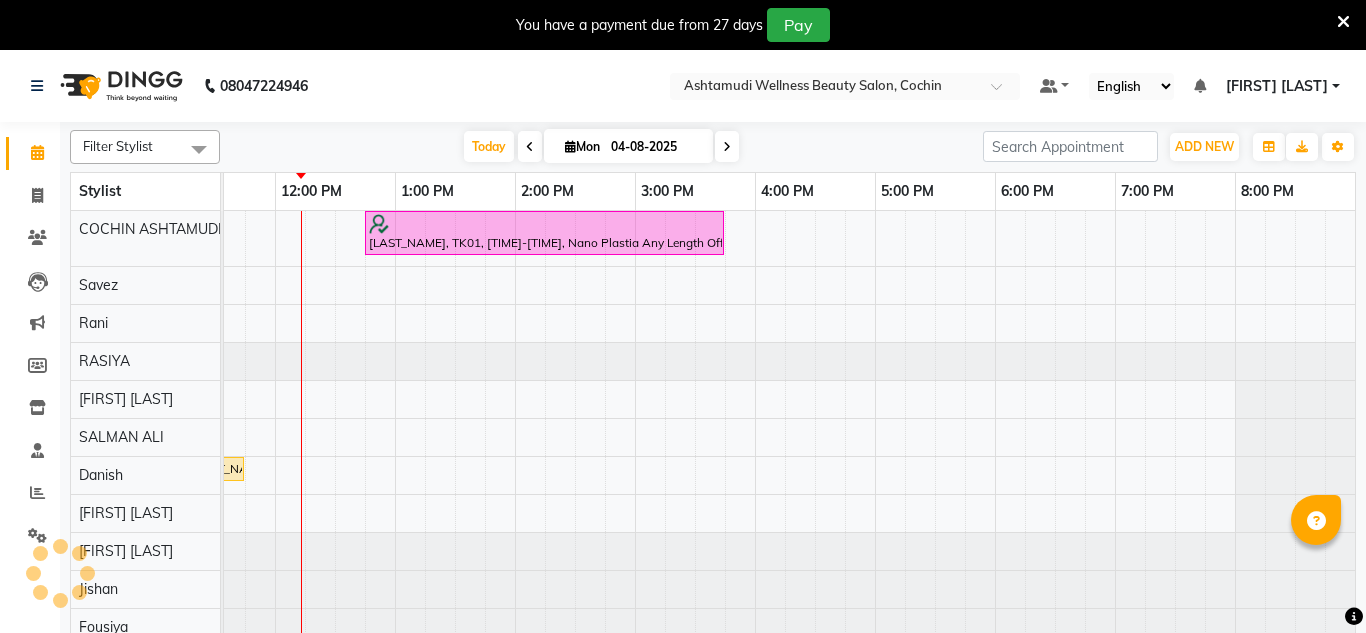 scroll, scrollTop: 0, scrollLeft: 309, axis: horizontal 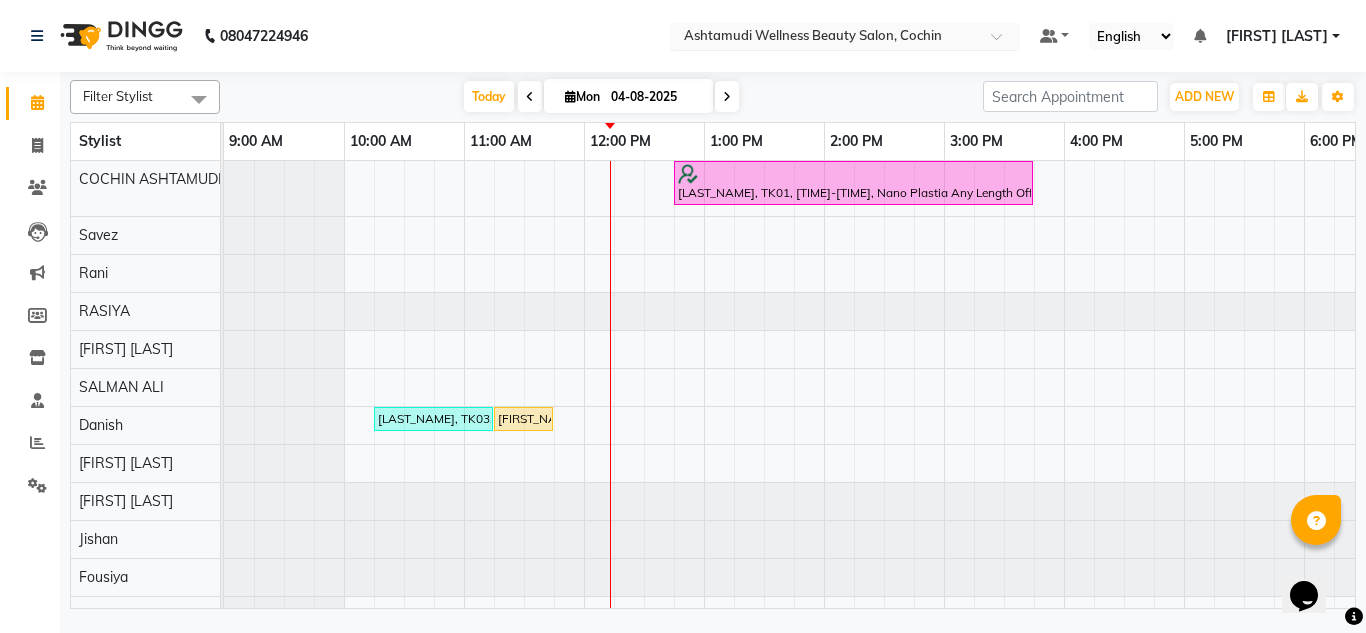 click on "Select Location × Ashtamudi Wellness Beauty Salon, Cochin" at bounding box center [845, 36] 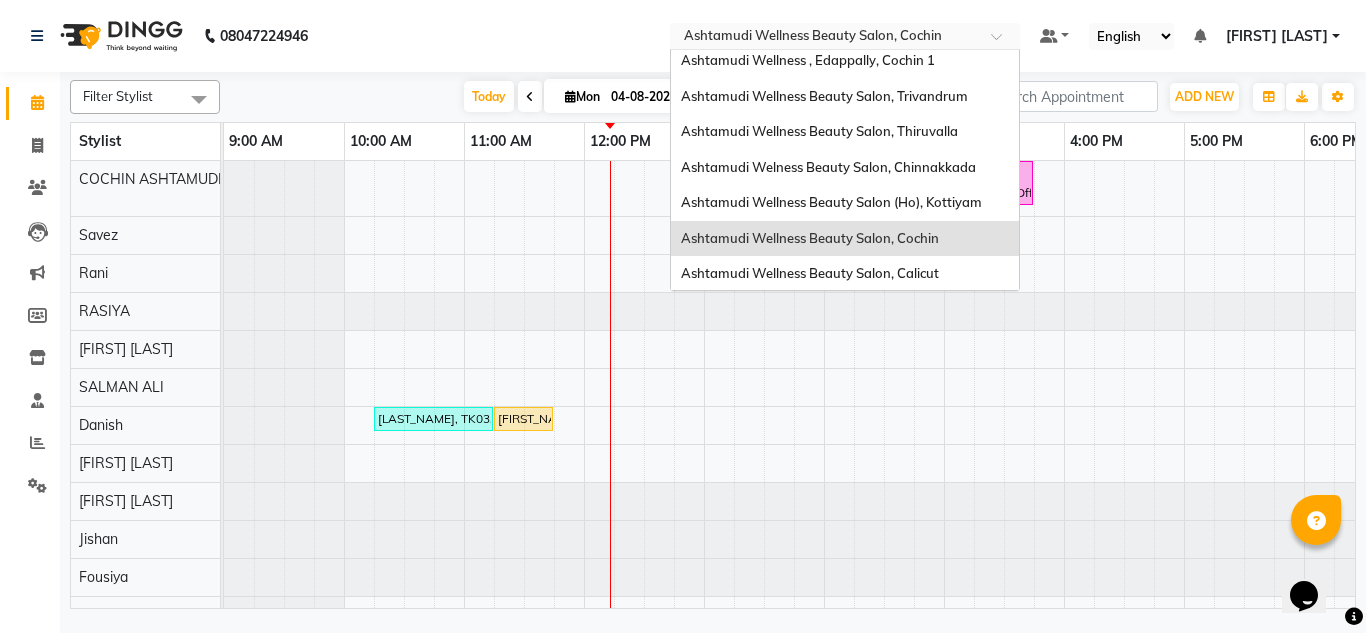 scroll, scrollTop: 12, scrollLeft: 0, axis: vertical 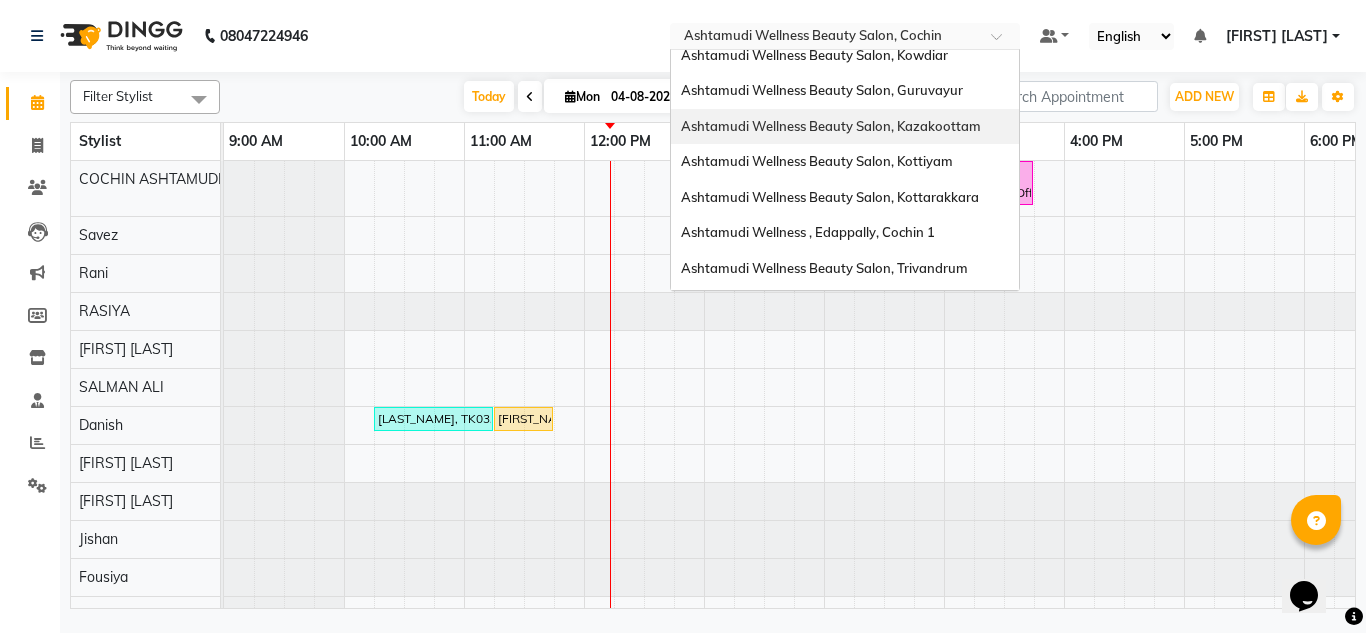 click on "Ashtamudi Wellness Beauty Salon, Kazakoottam" at bounding box center [845, 127] 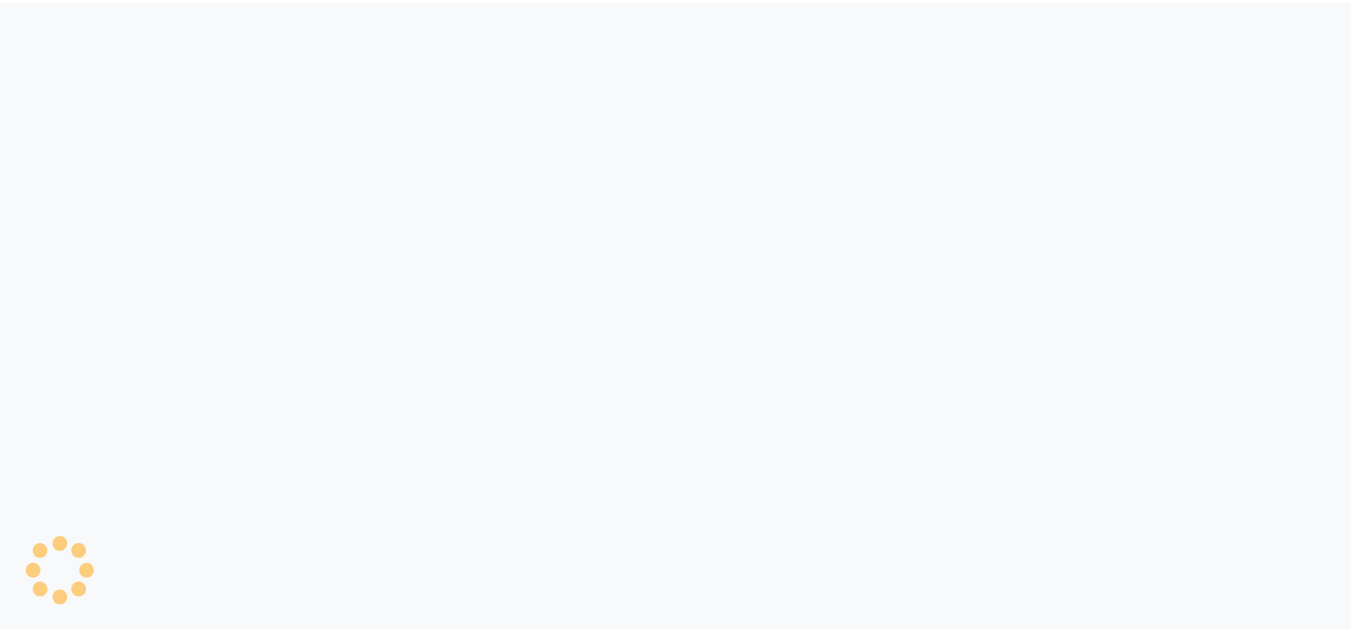 scroll, scrollTop: 0, scrollLeft: 0, axis: both 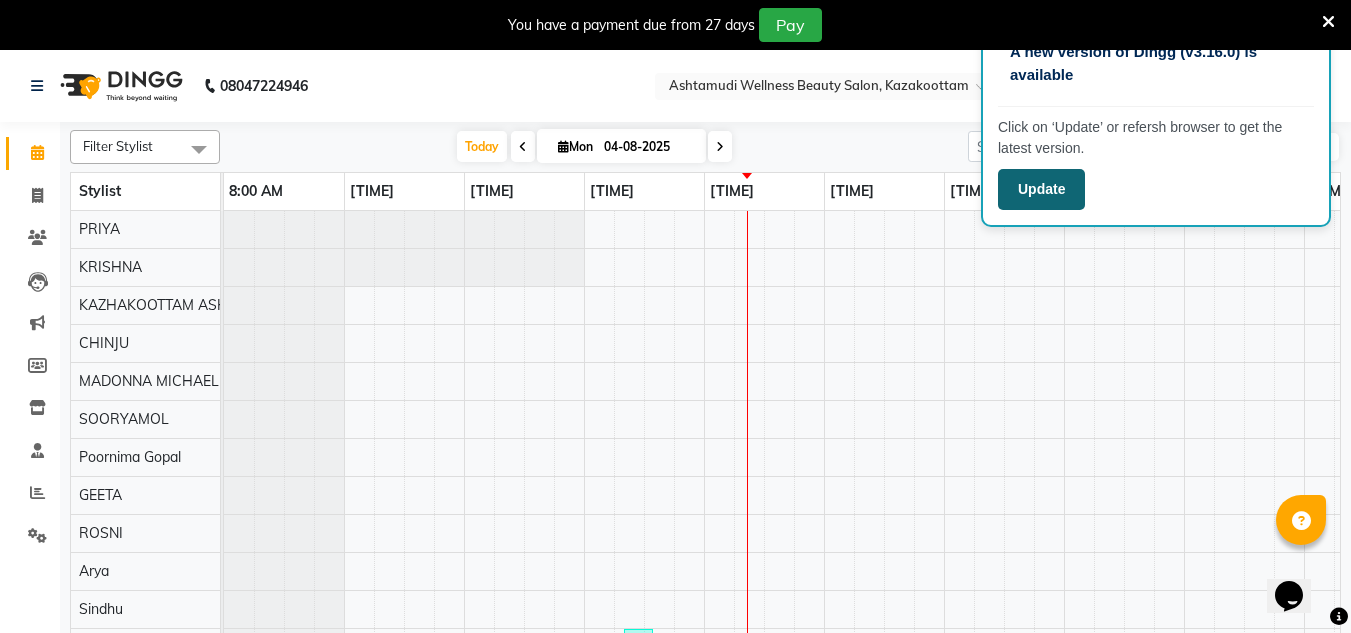 click on "Update" 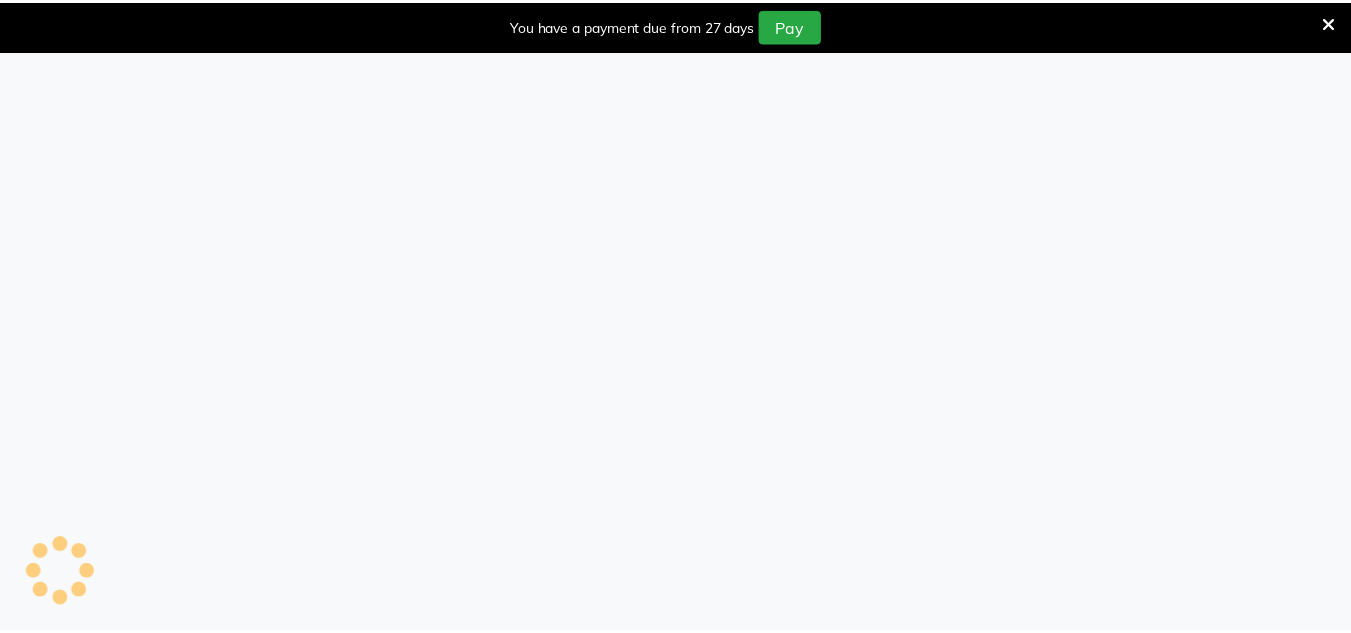 scroll, scrollTop: 0, scrollLeft: 0, axis: both 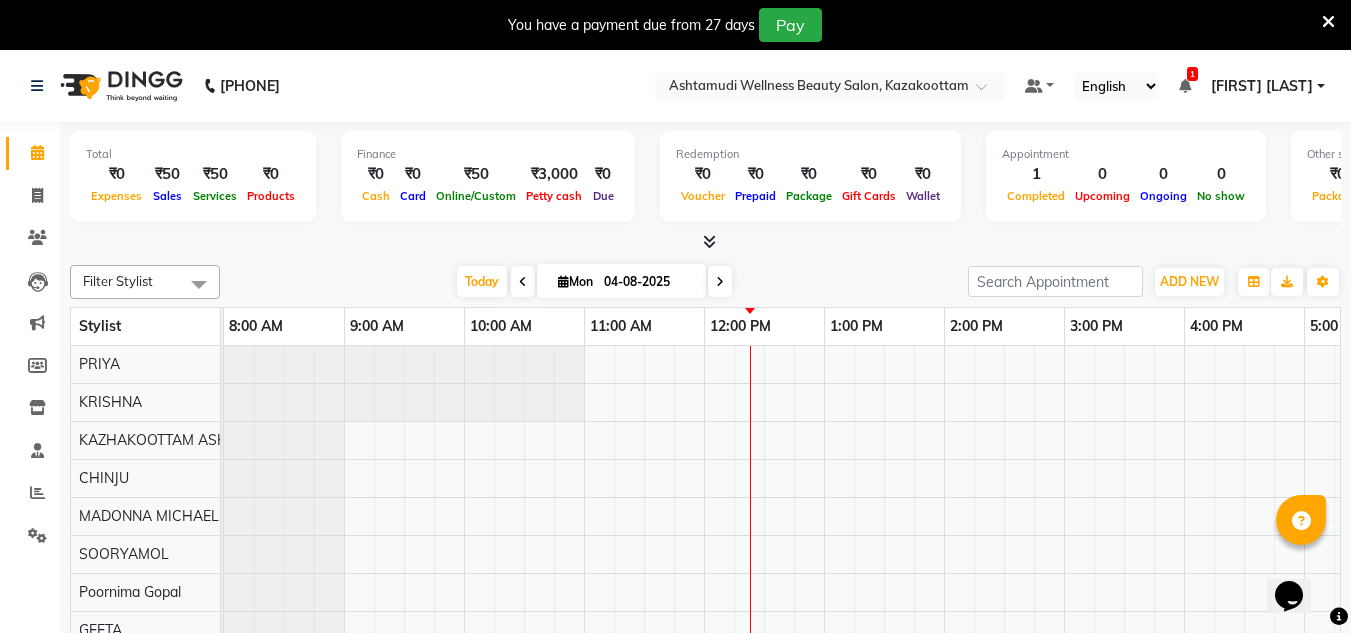 click at bounding box center [1328, 22] 